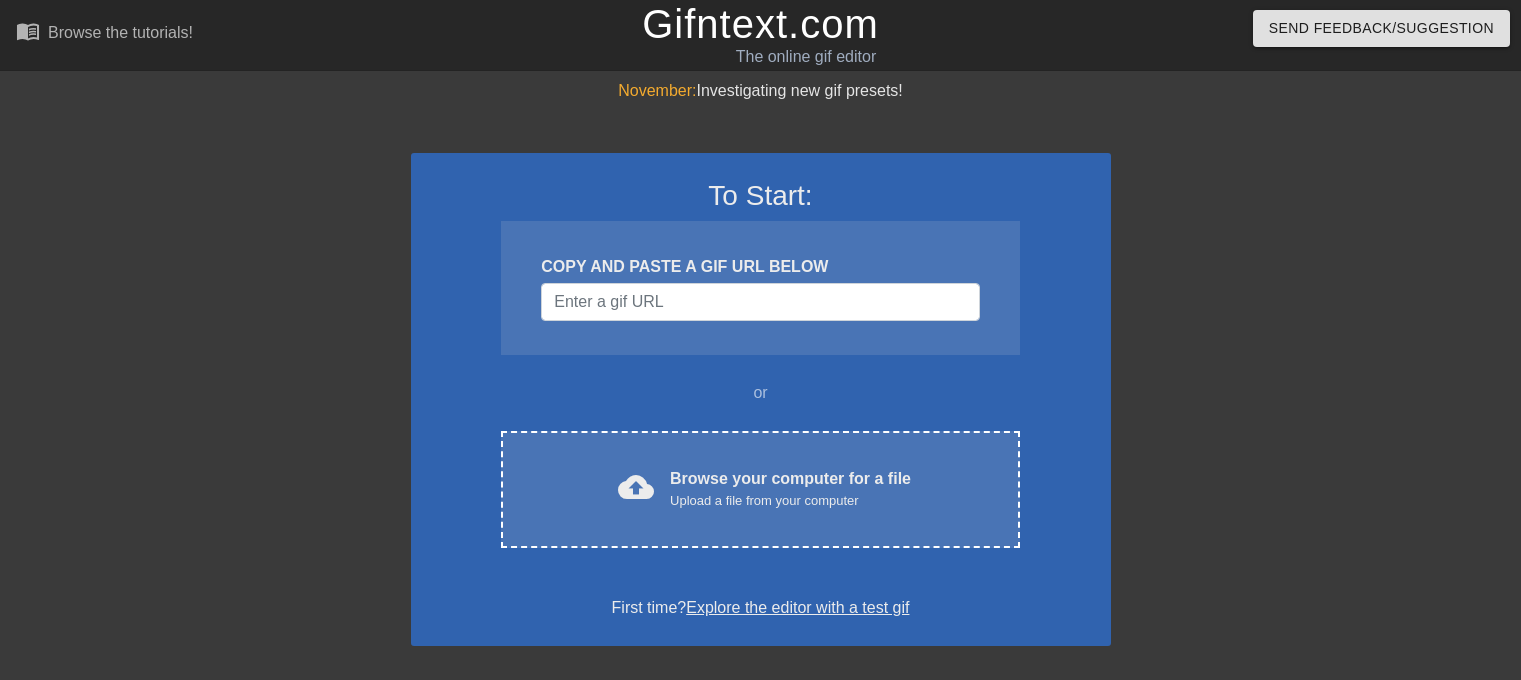 scroll, scrollTop: 0, scrollLeft: 0, axis: both 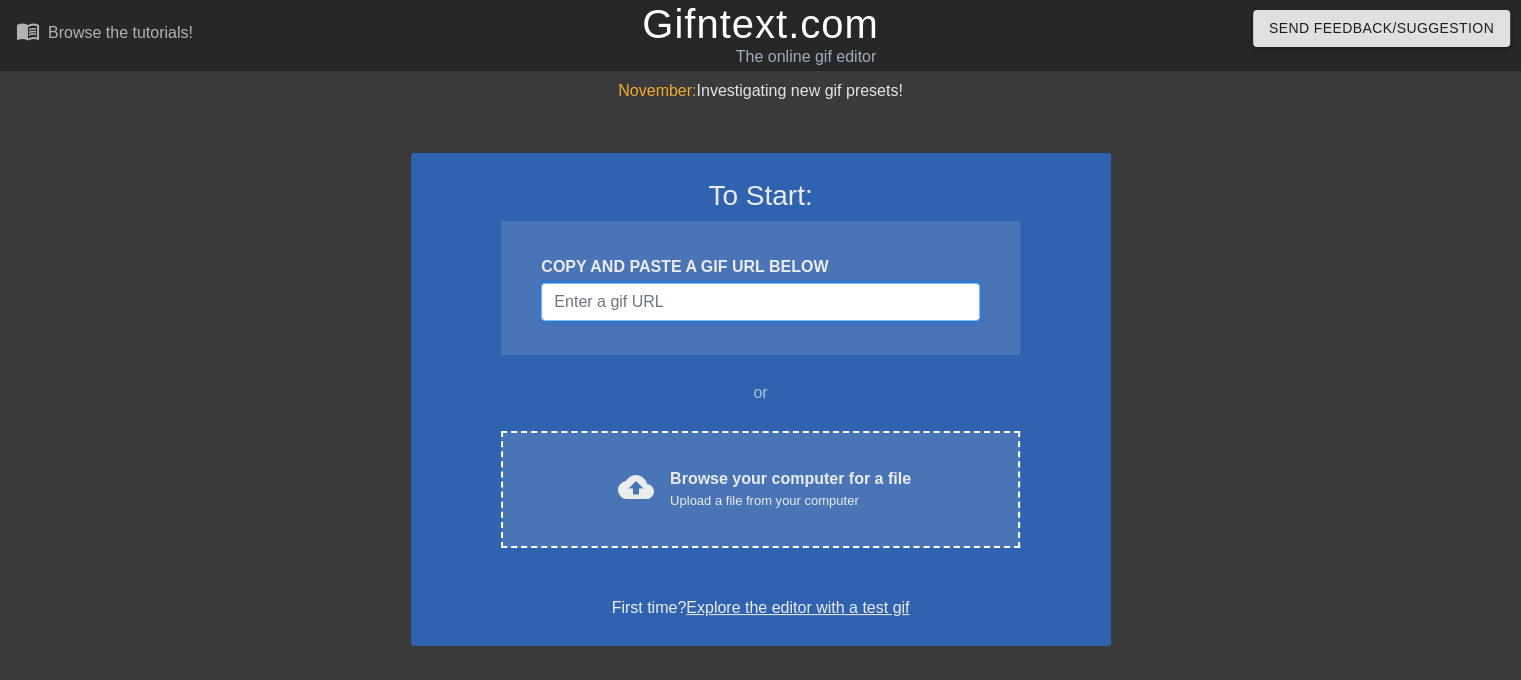 click at bounding box center [760, 302] 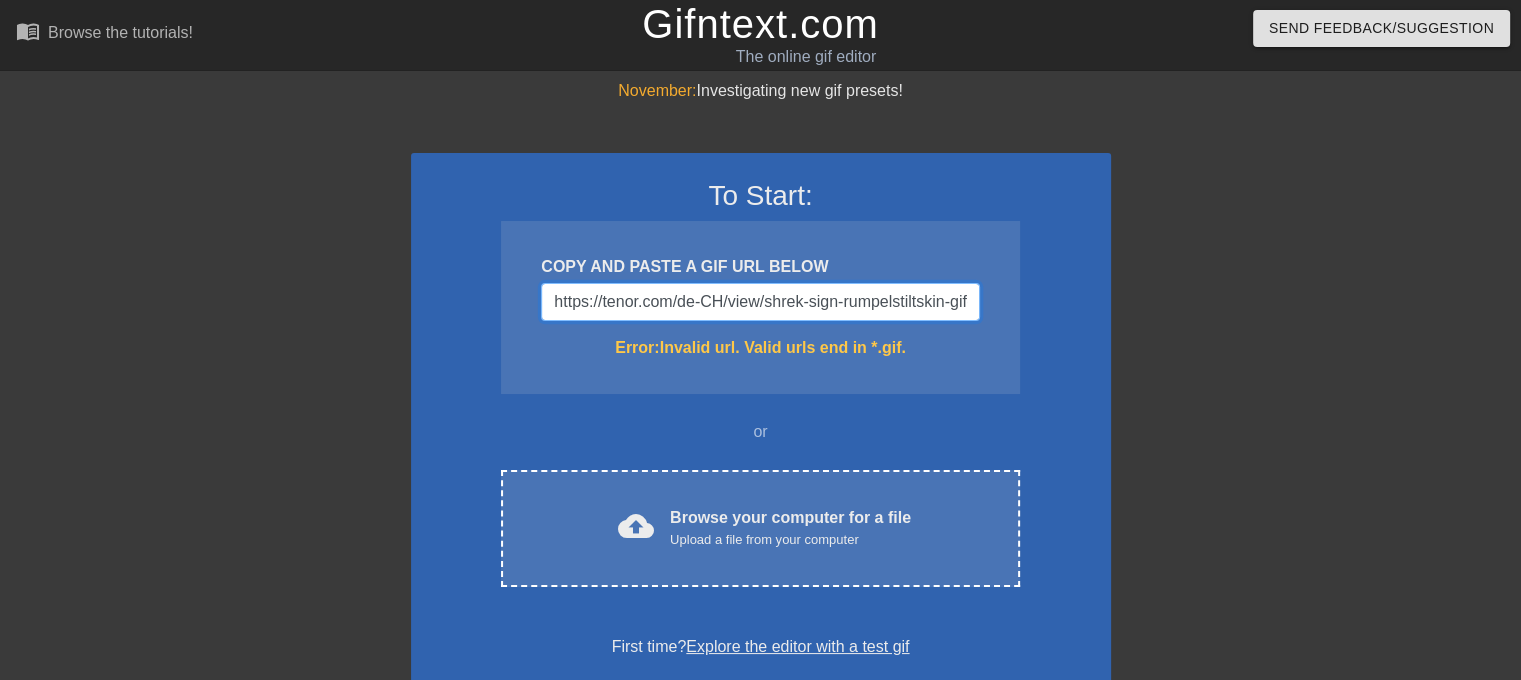 scroll, scrollTop: 0, scrollLeft: 89, axis: horizontal 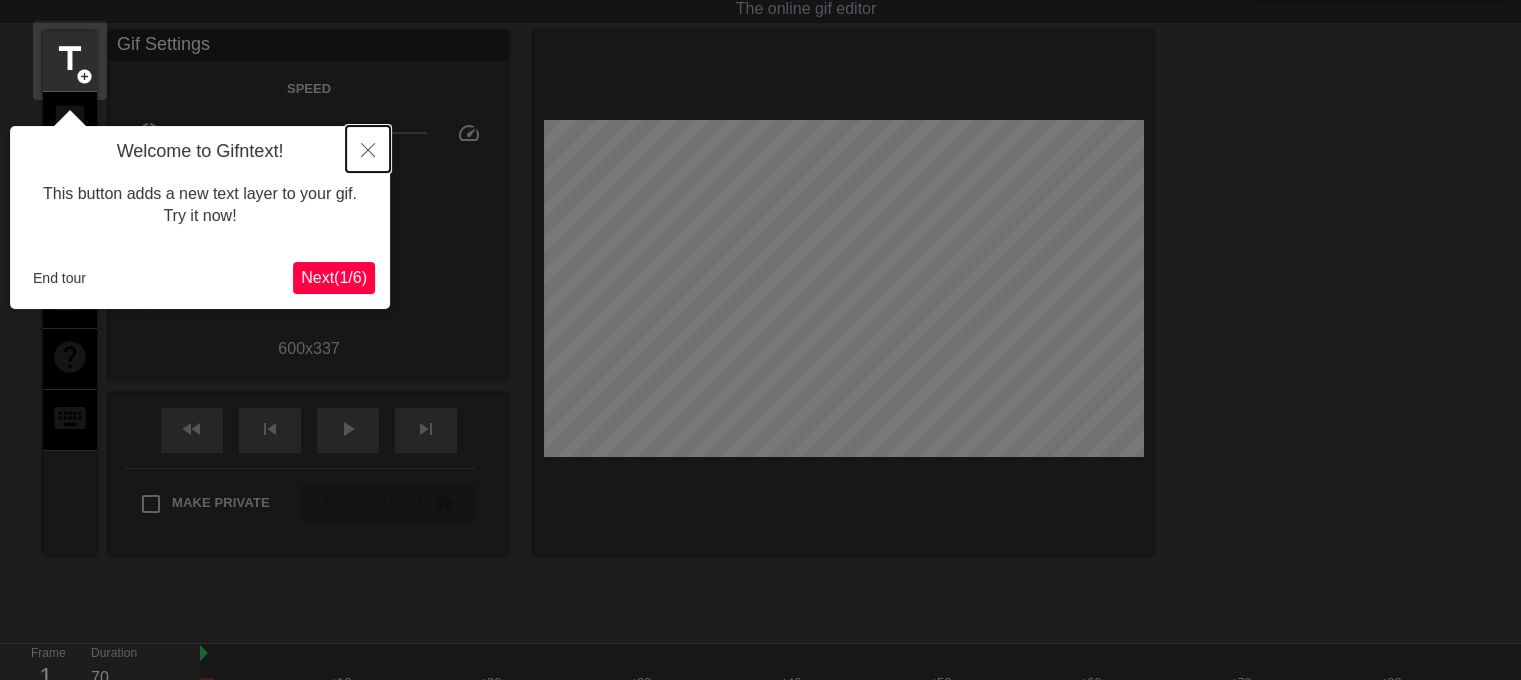 click 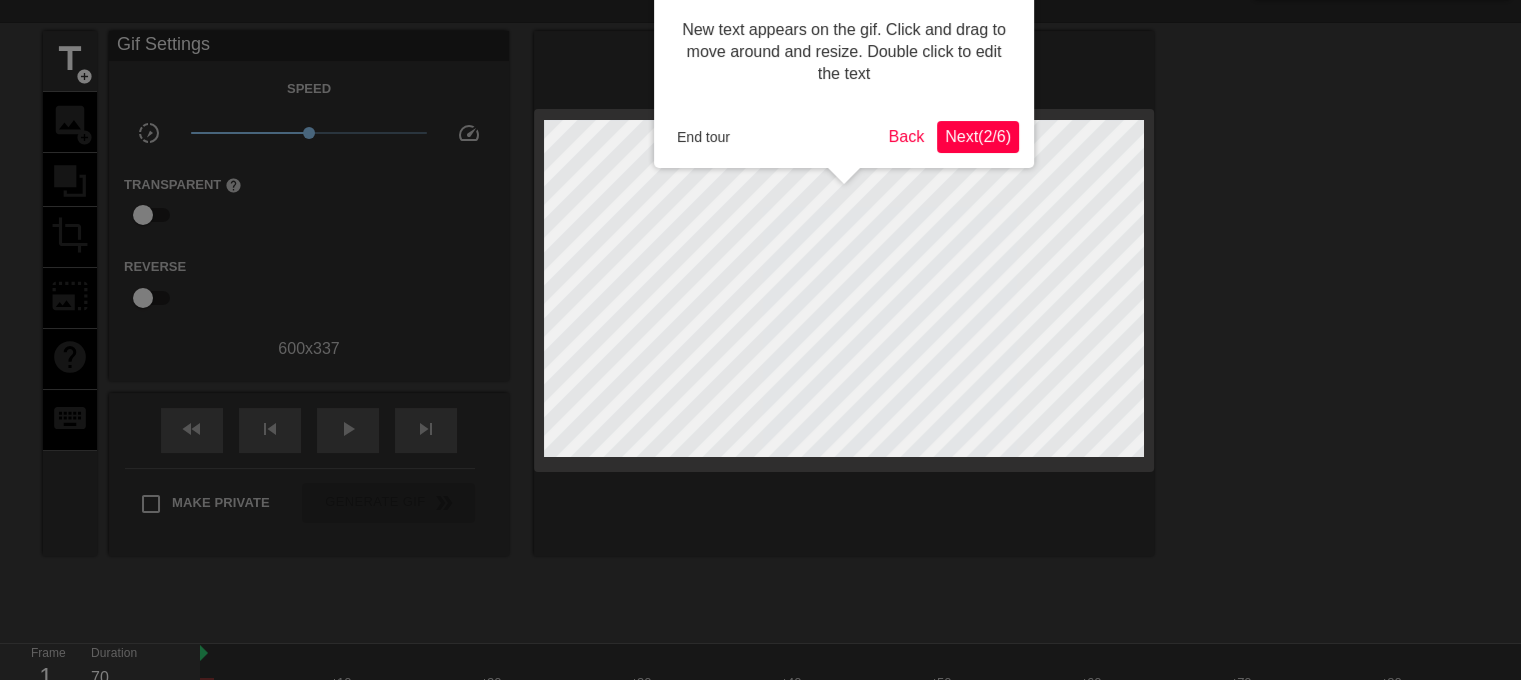 scroll, scrollTop: 0, scrollLeft: 0, axis: both 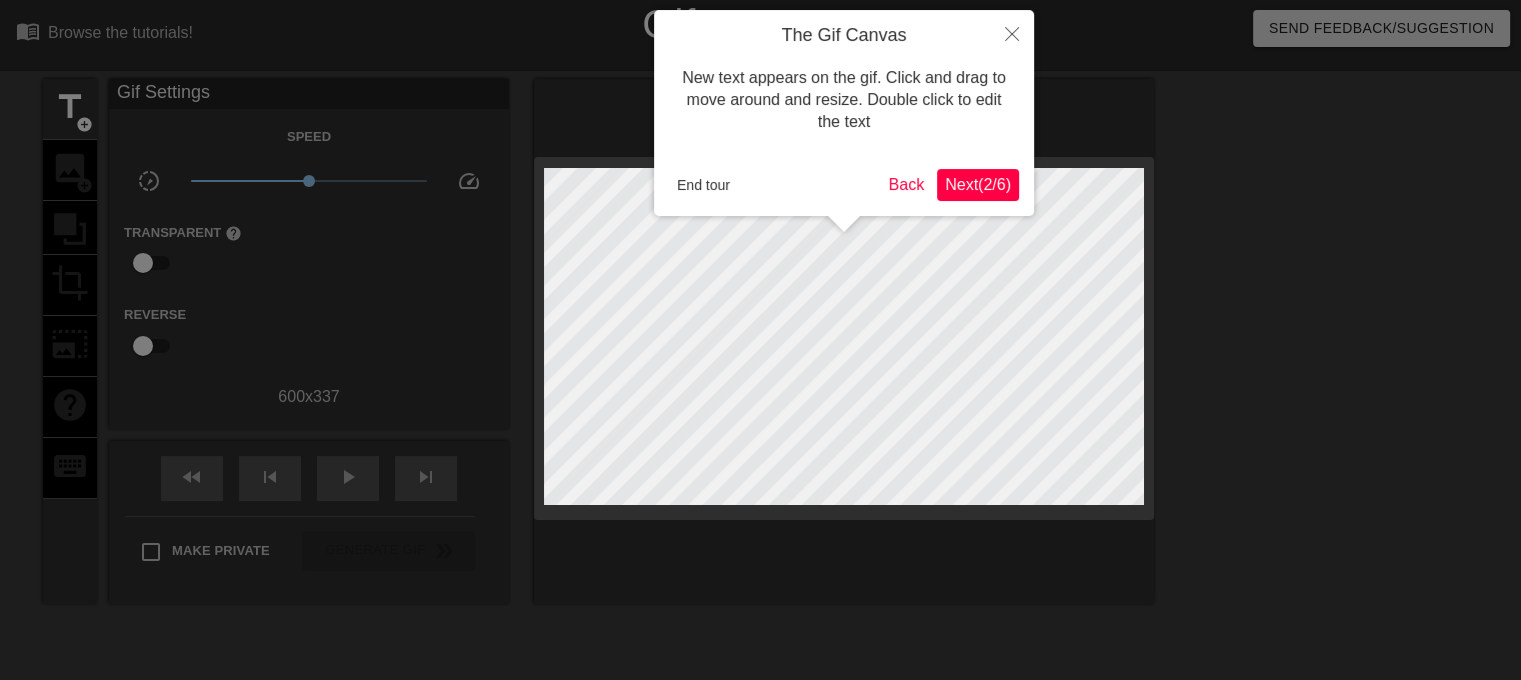 click on "Next  ( 2 / 6 )" at bounding box center [978, 184] 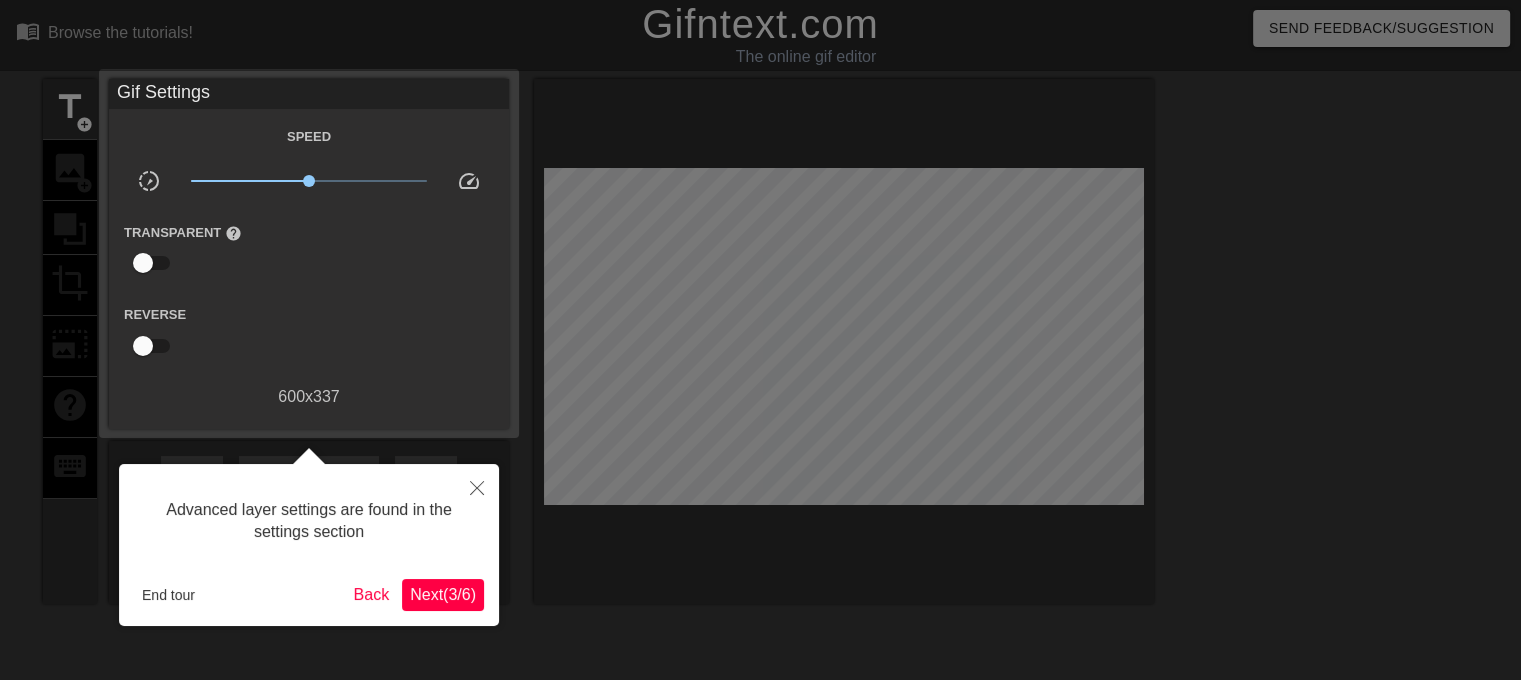 scroll, scrollTop: 48, scrollLeft: 0, axis: vertical 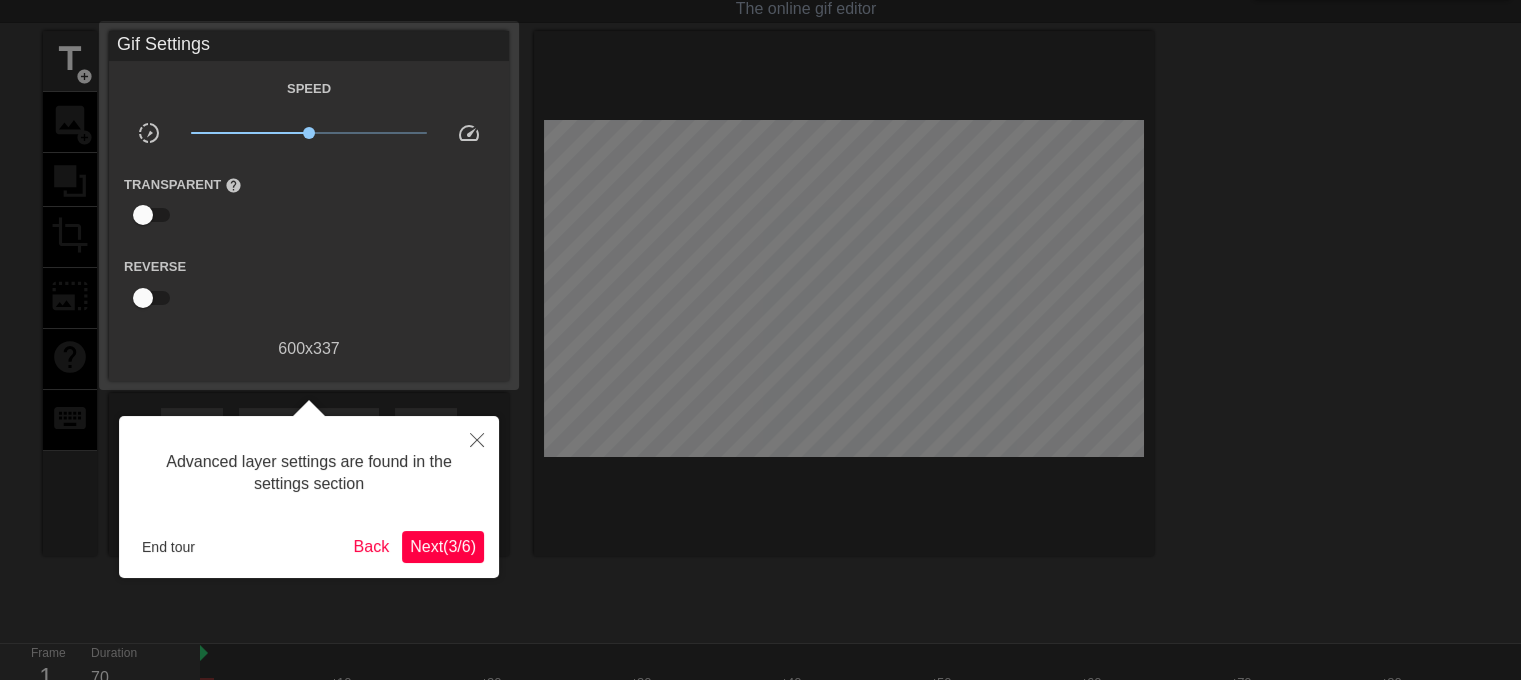 click on "Next  ( 3 / 6 )" at bounding box center [443, 546] 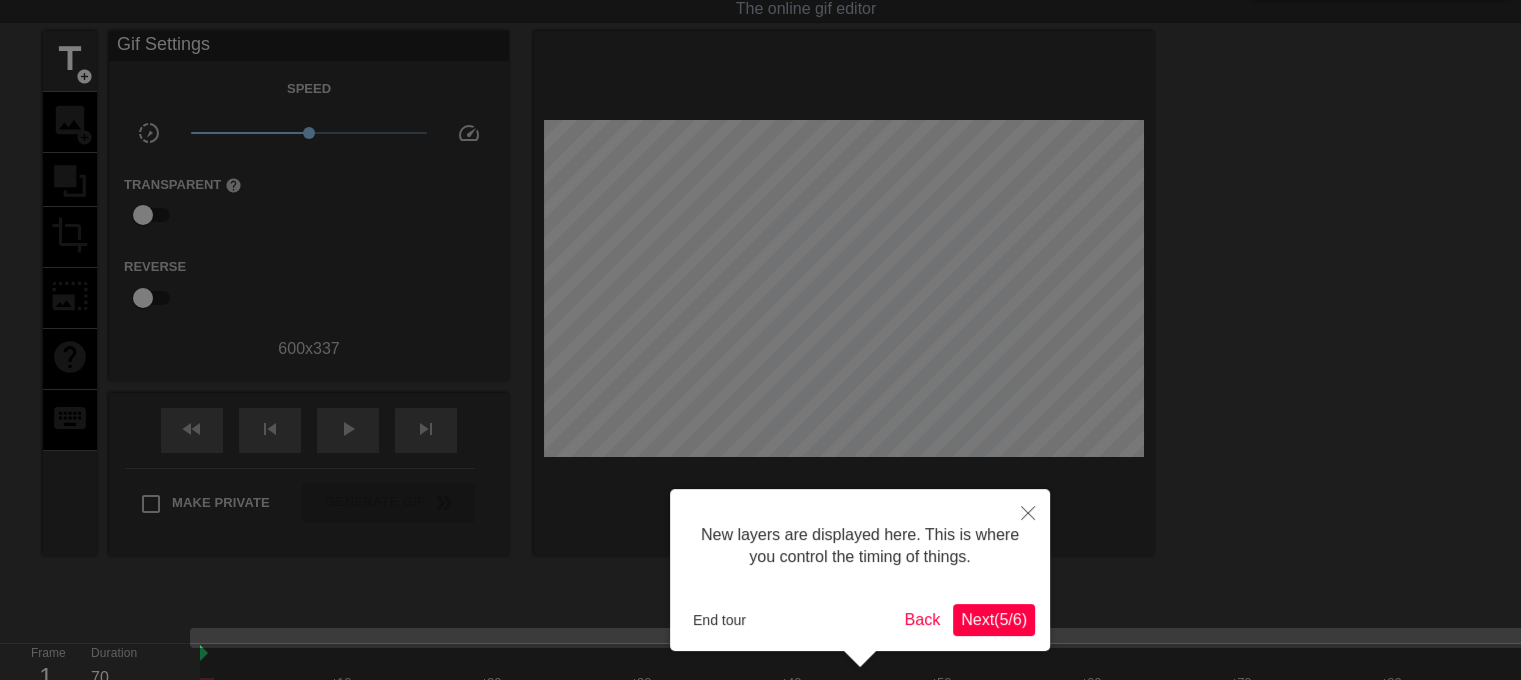 click on "Next  ( 5 / 6 )" at bounding box center (994, 619) 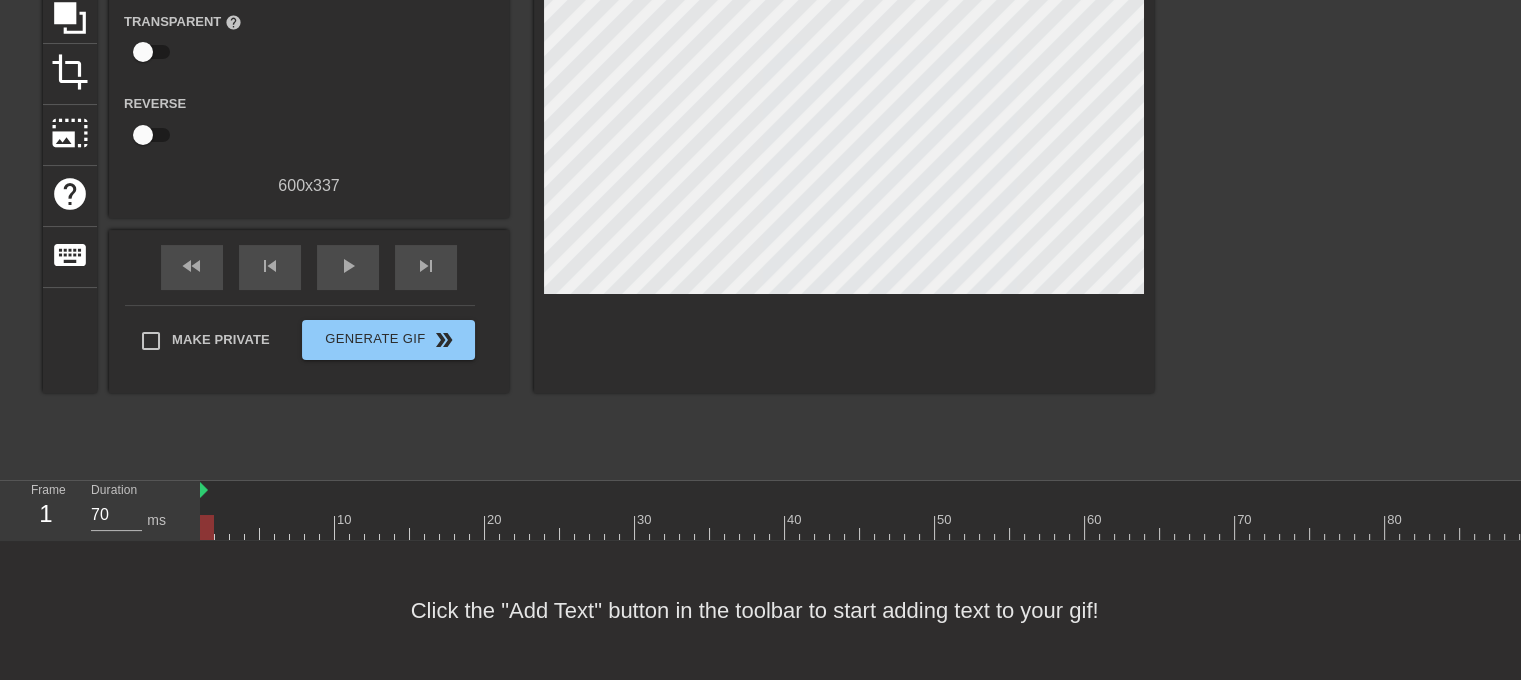 scroll, scrollTop: 226, scrollLeft: 0, axis: vertical 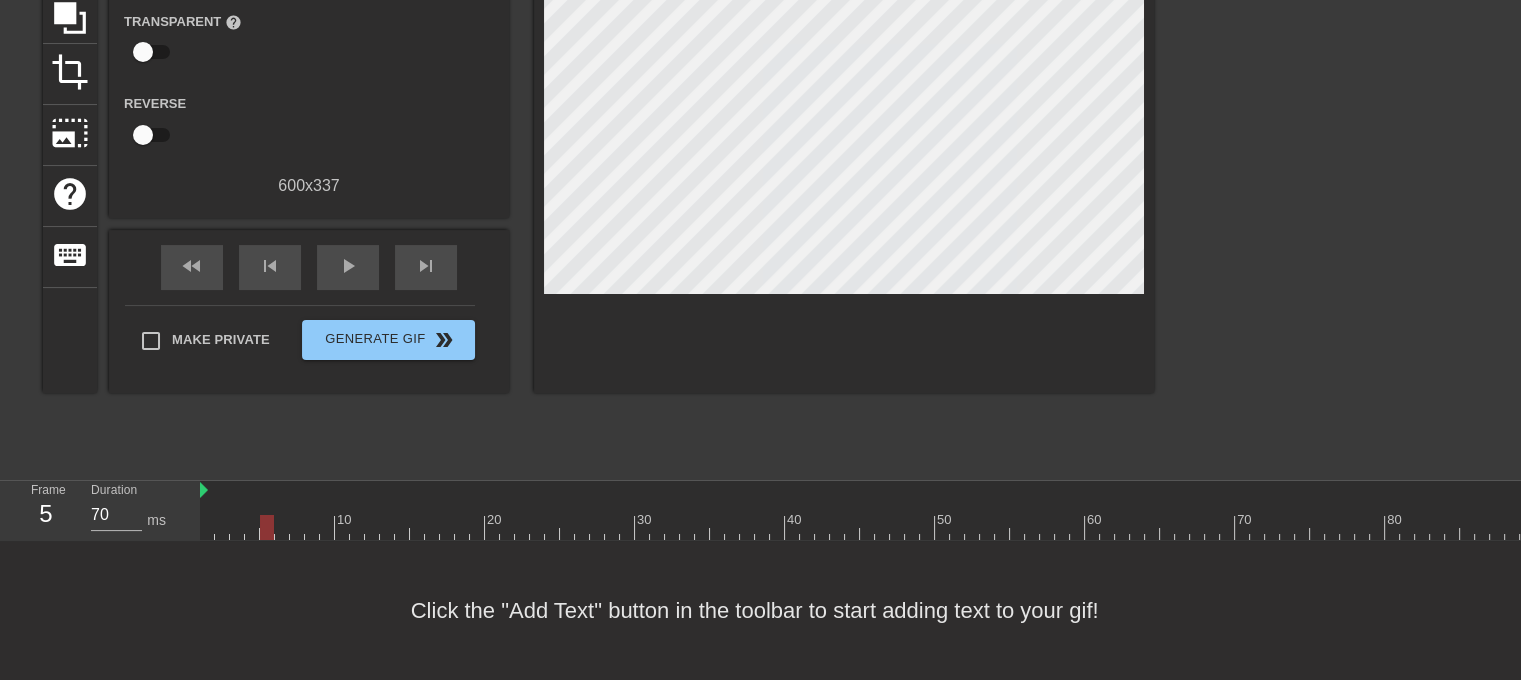 type on "70" 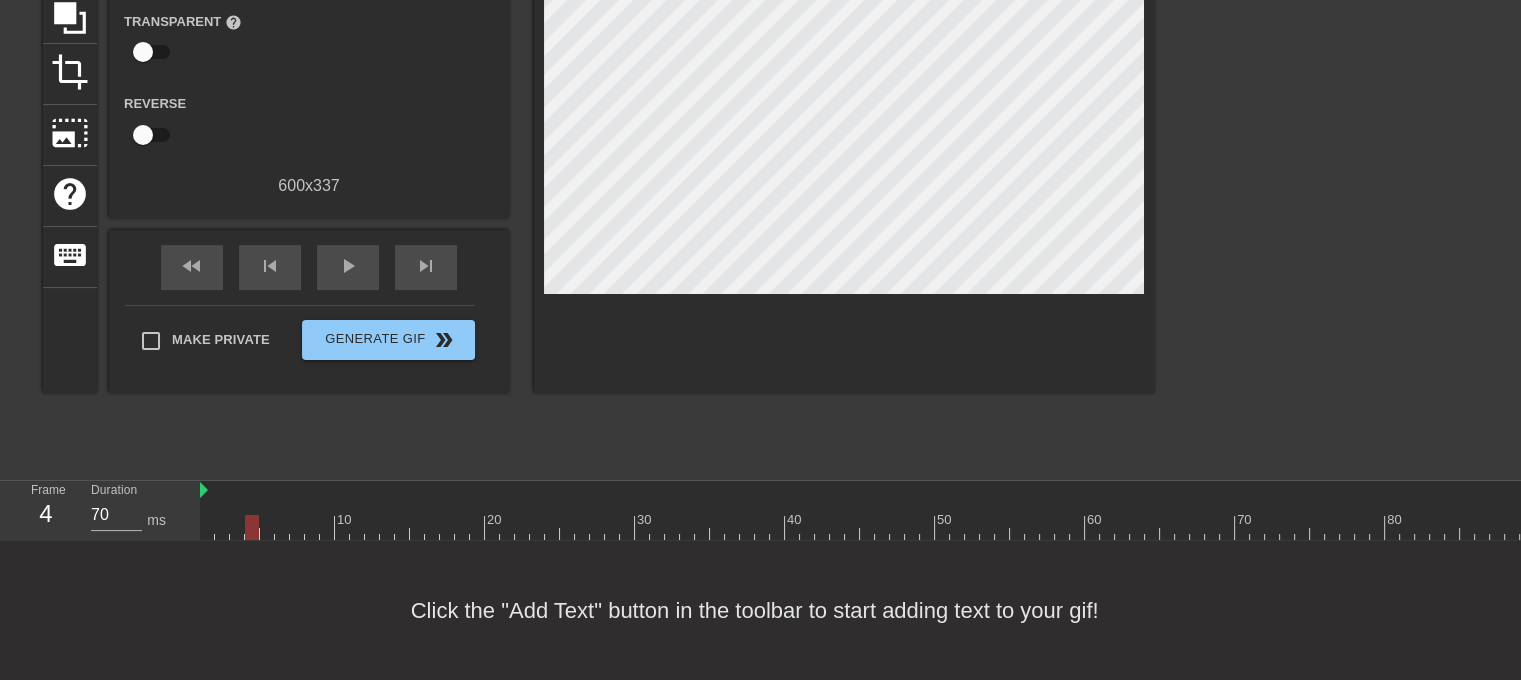drag, startPoint x: 208, startPoint y: 514, endPoint x: 245, endPoint y: 515, distance: 37.01351 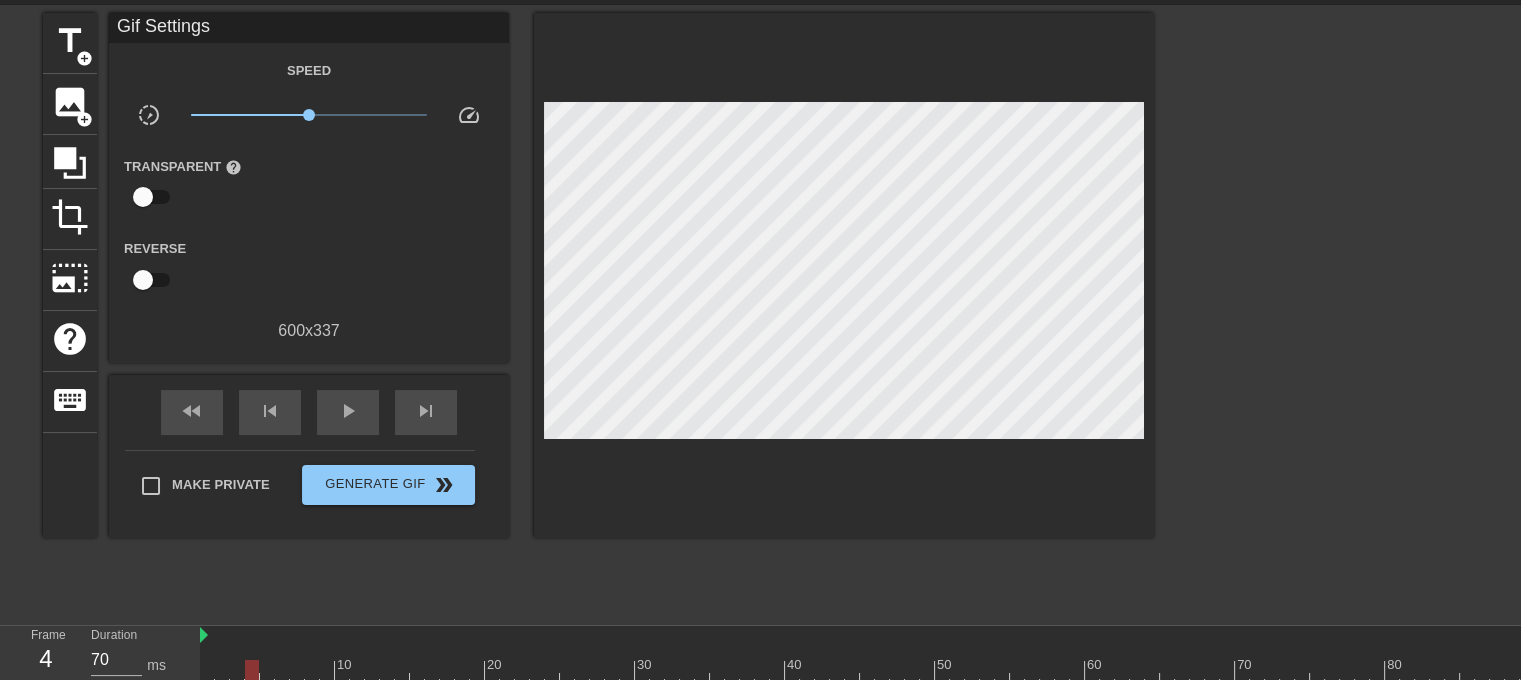 scroll, scrollTop: 0, scrollLeft: 0, axis: both 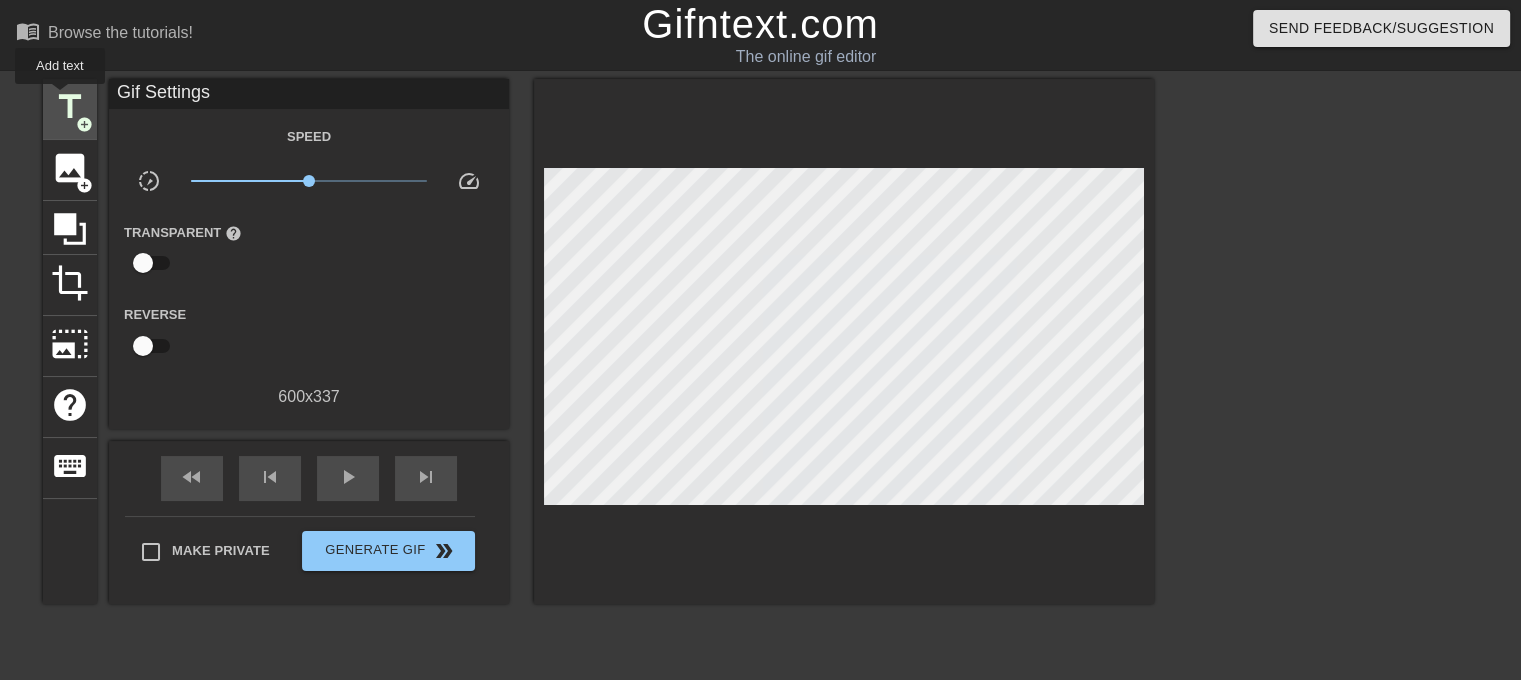 click on "title" at bounding box center (70, 107) 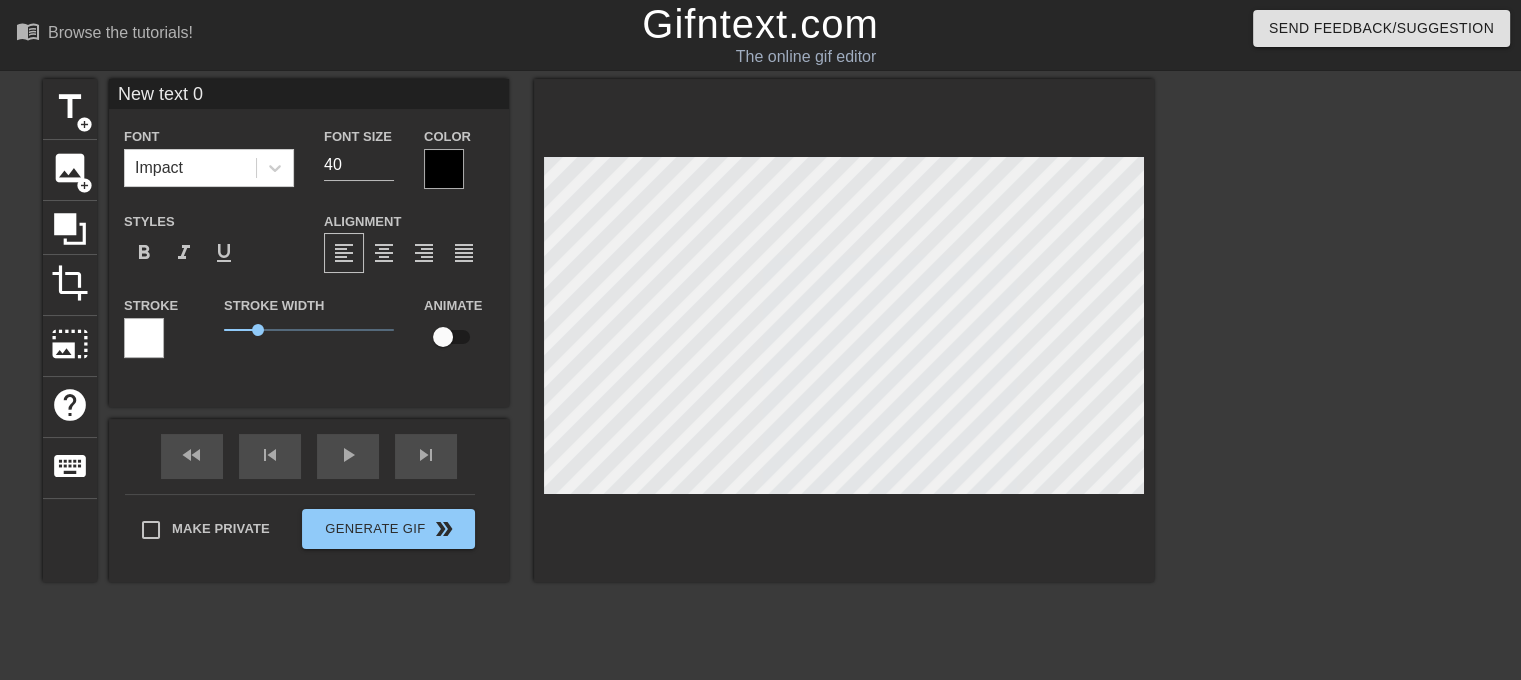 scroll, scrollTop: 2, scrollLeft: 5, axis: both 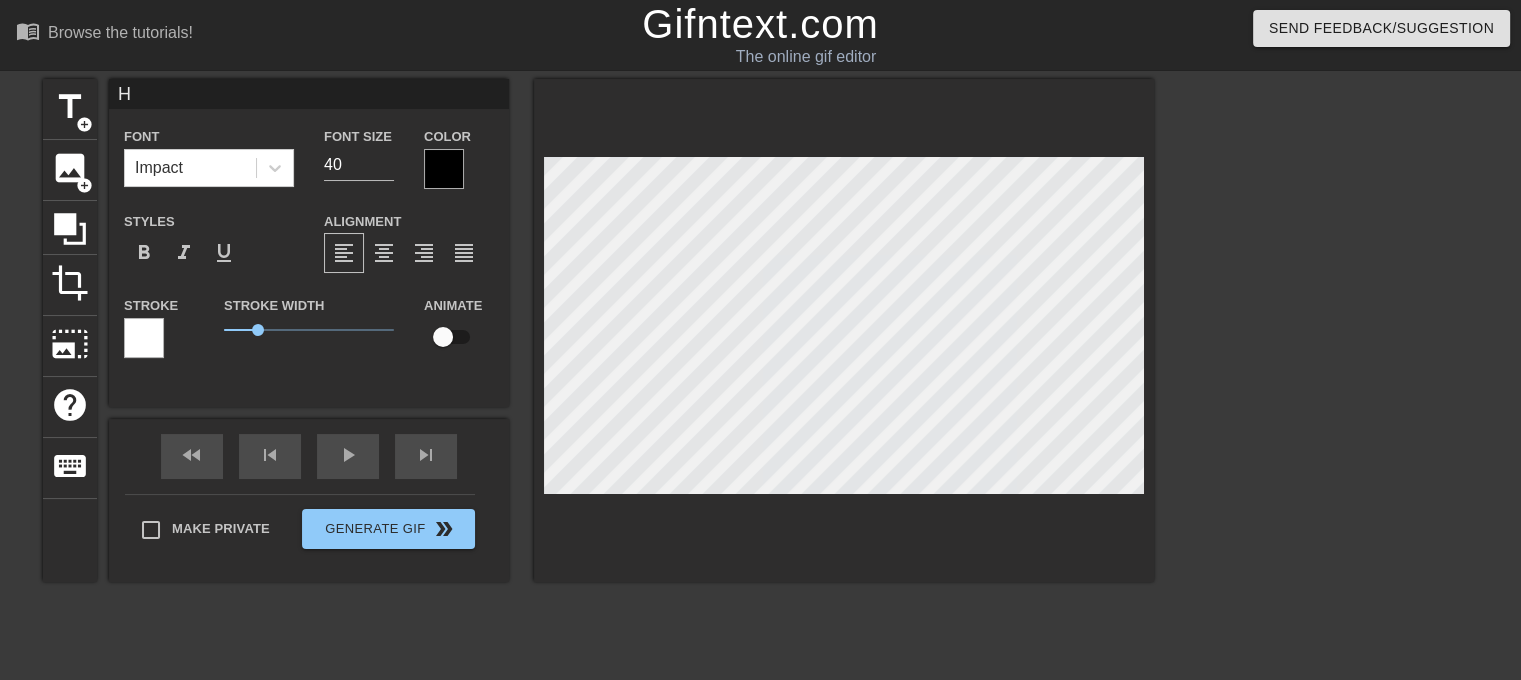 type on "Ha" 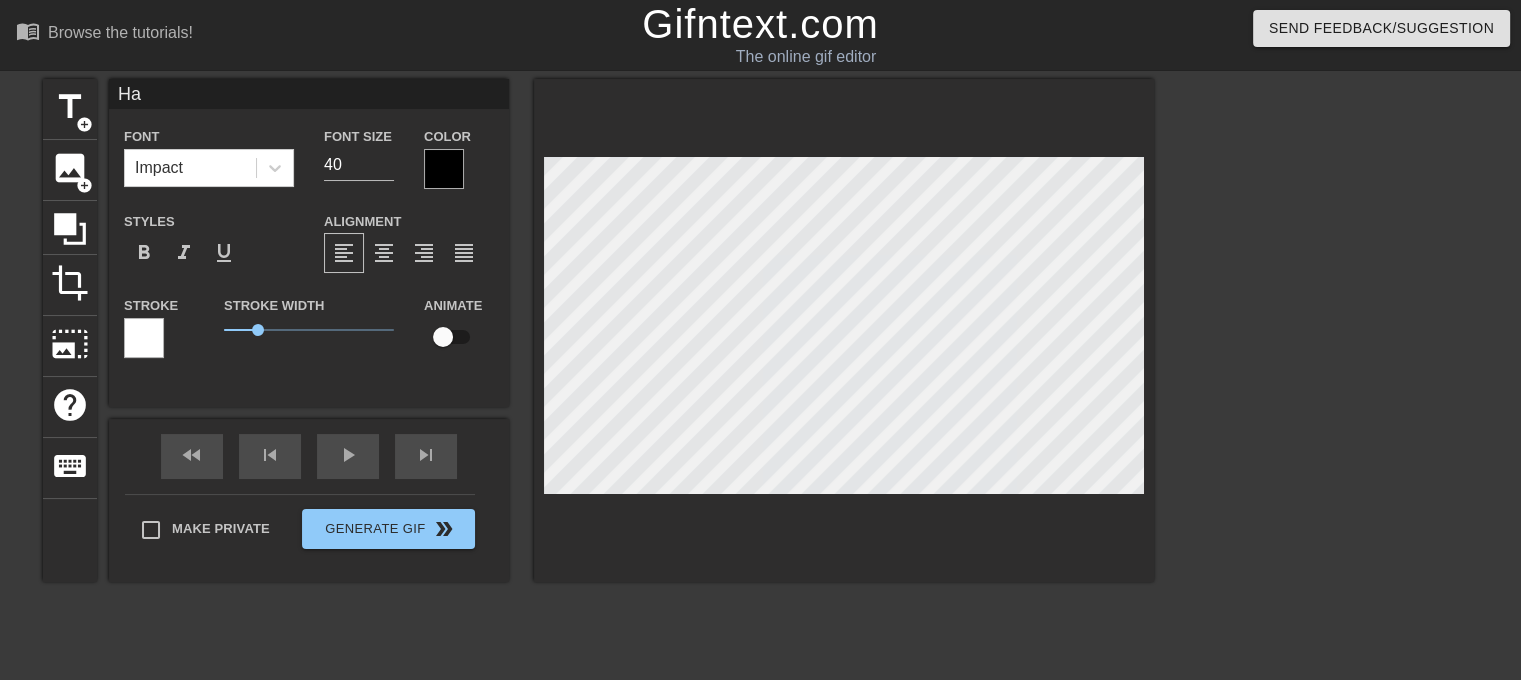 type on "[FIRST]" 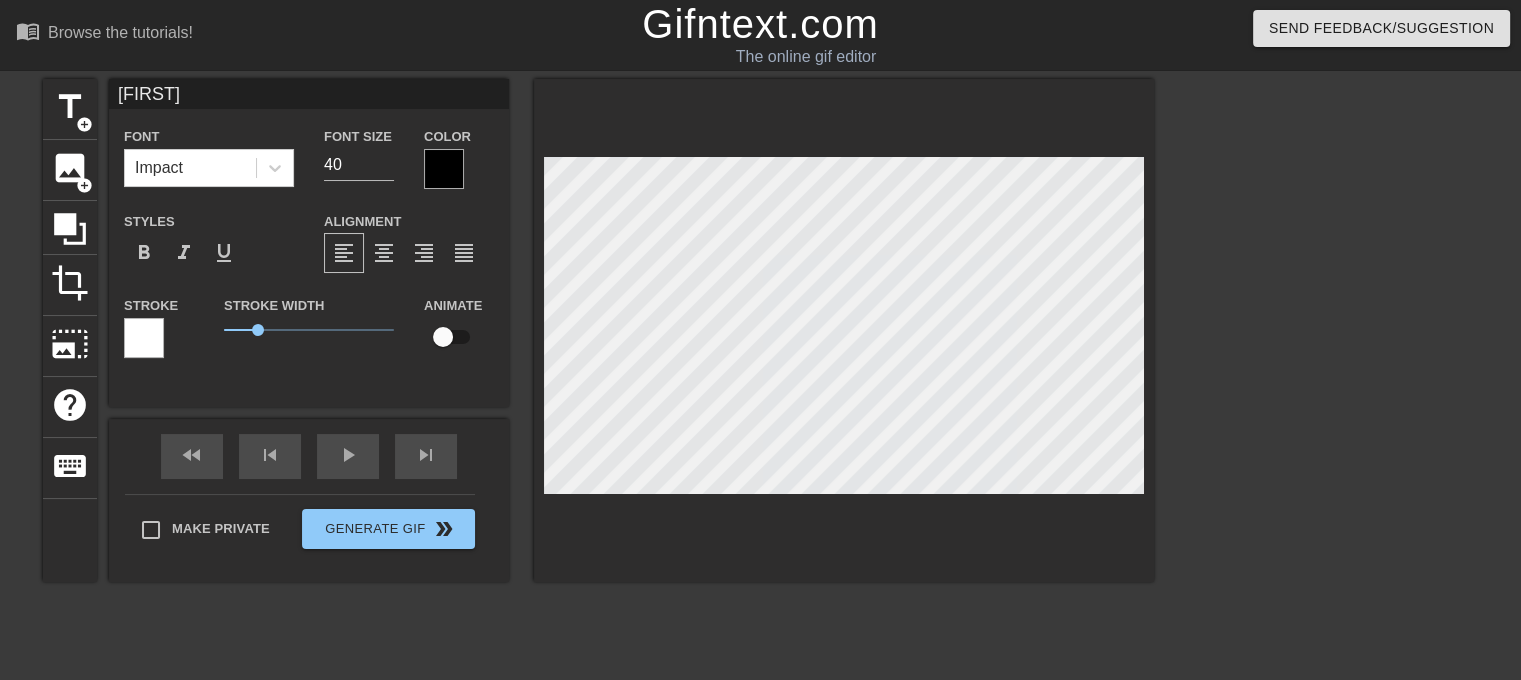 type on "[FIRST]" 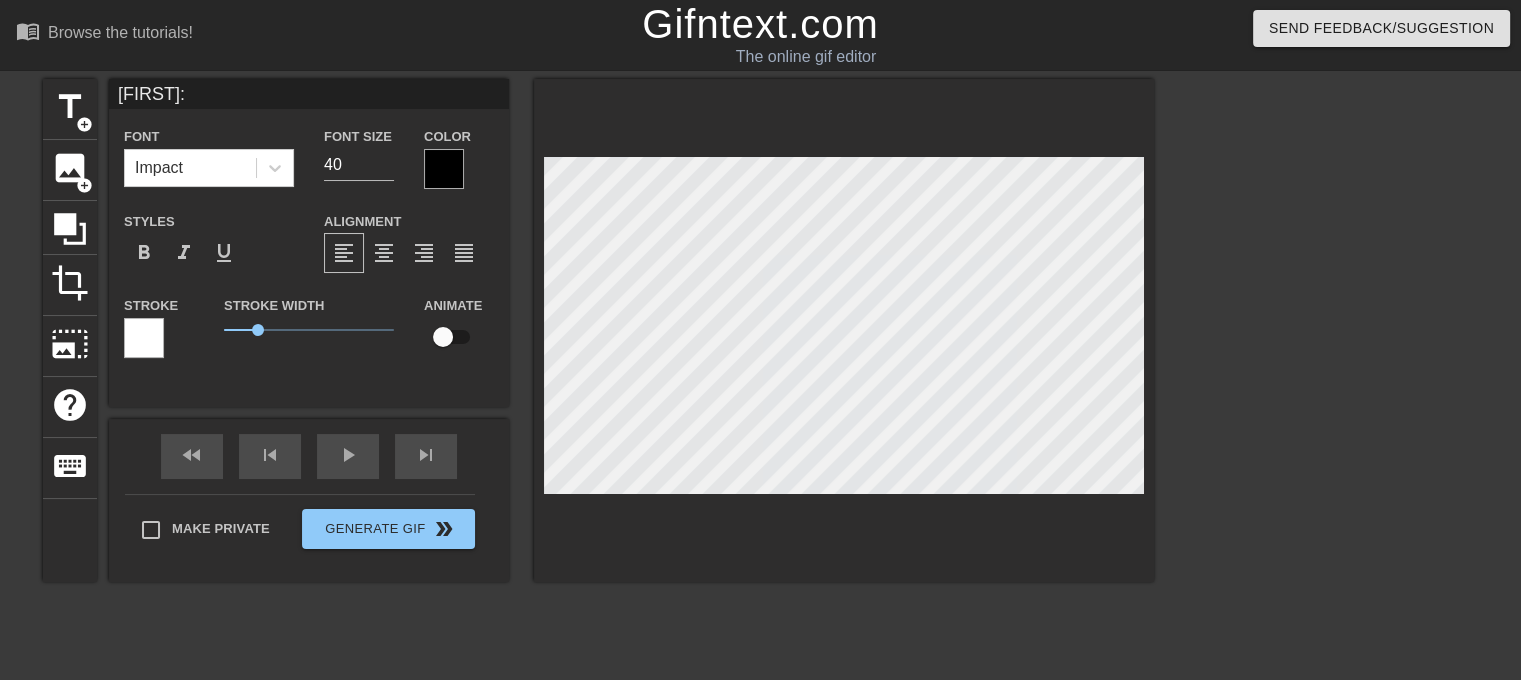 type on "[FIRST]:" 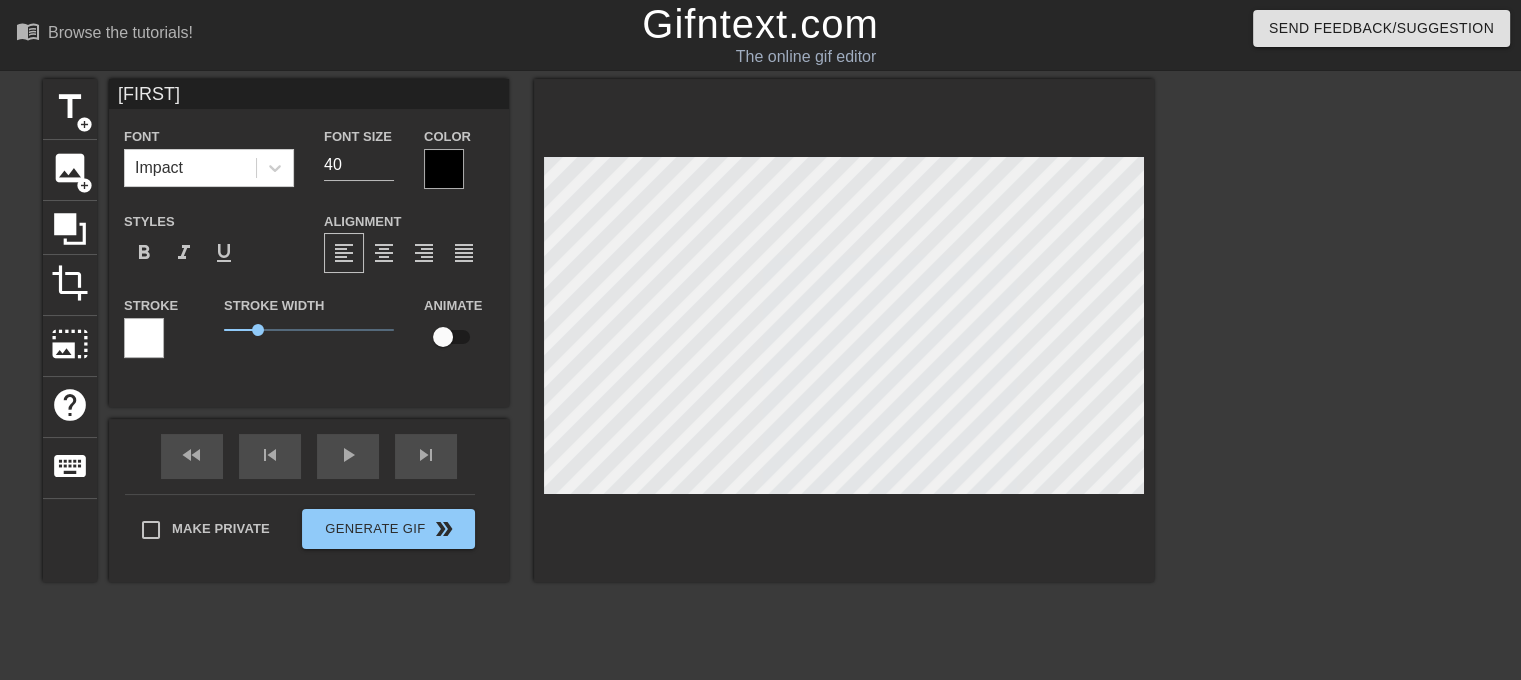 type on "[FIRST]" 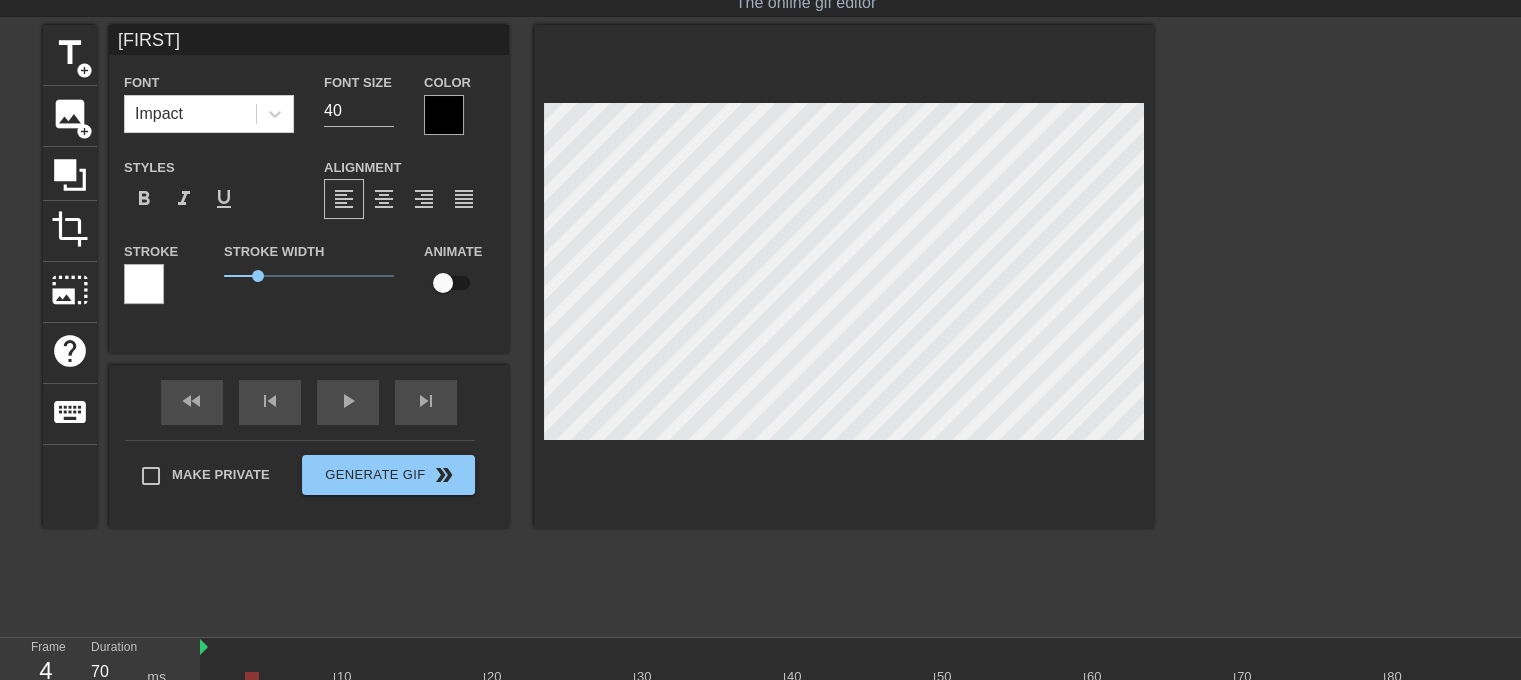 scroll, scrollTop: 132, scrollLeft: 0, axis: vertical 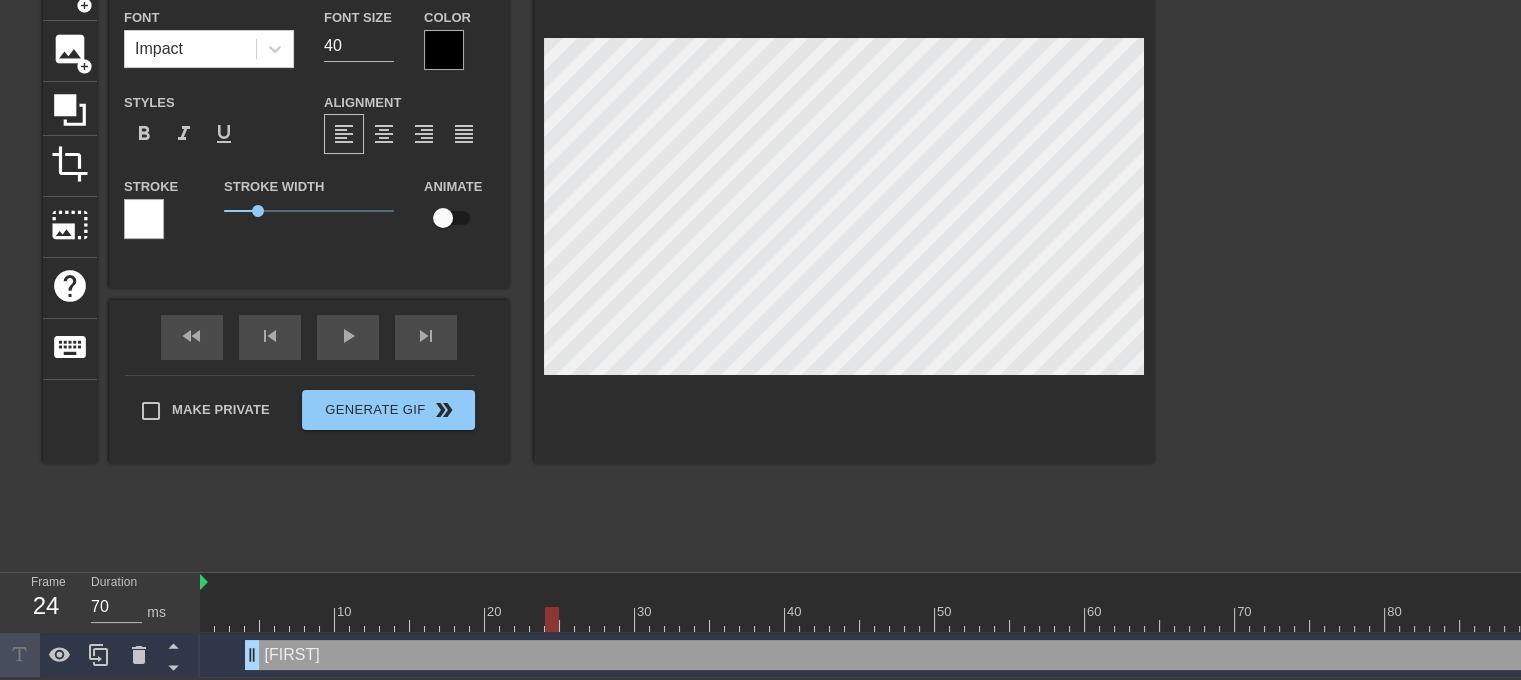drag, startPoint x: 249, startPoint y: 605, endPoint x: 558, endPoint y: 588, distance: 309.4673 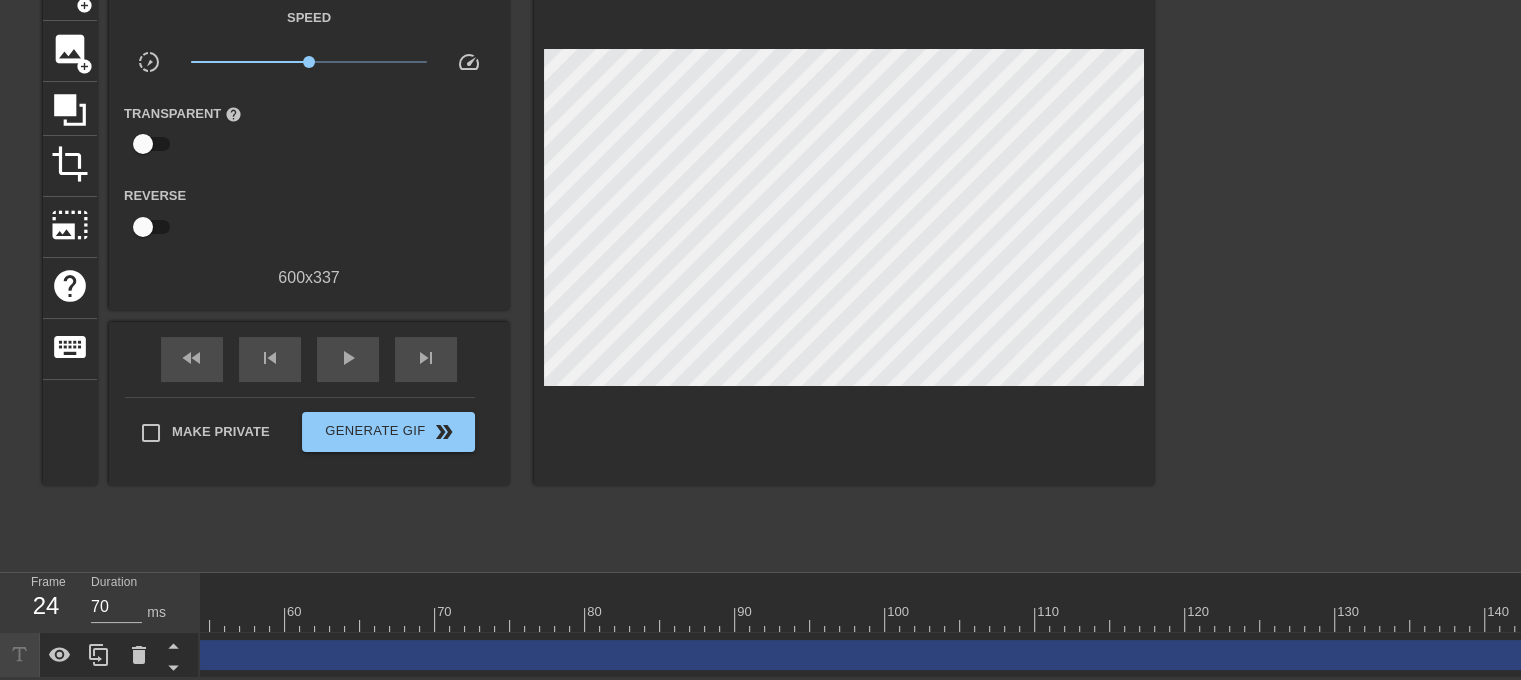 scroll, scrollTop: 0, scrollLeft: 828, axis: horizontal 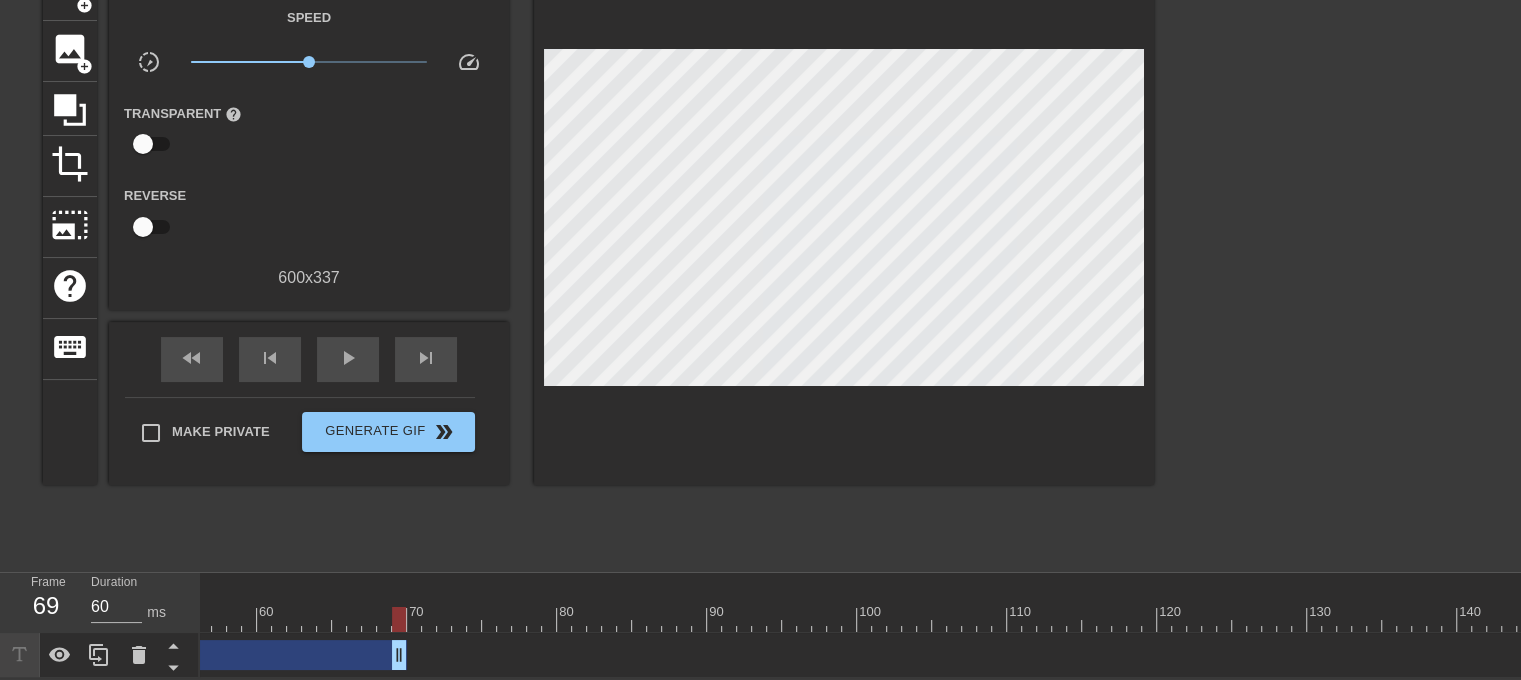 drag, startPoint x: 1516, startPoint y: 643, endPoint x: 382, endPoint y: 627, distance: 1134.1129 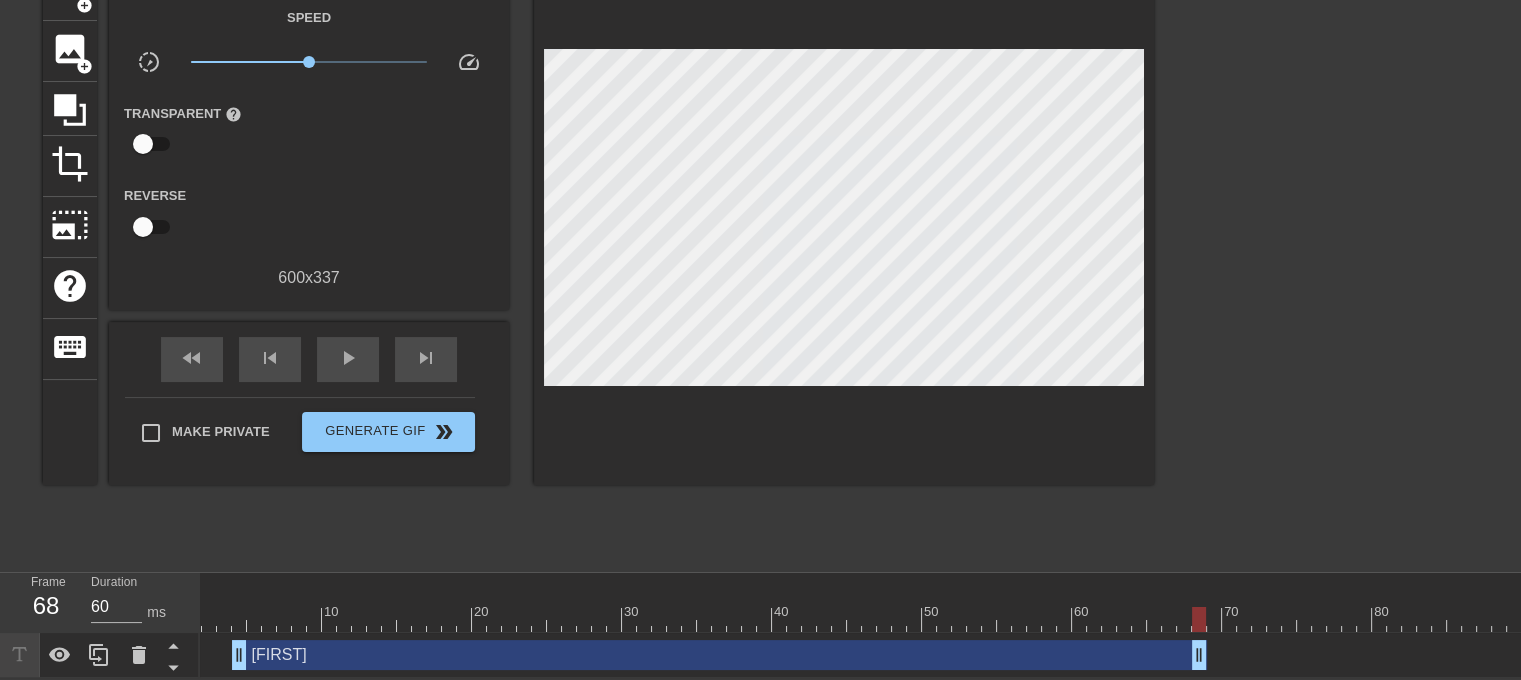 scroll, scrollTop: 0, scrollLeft: 0, axis: both 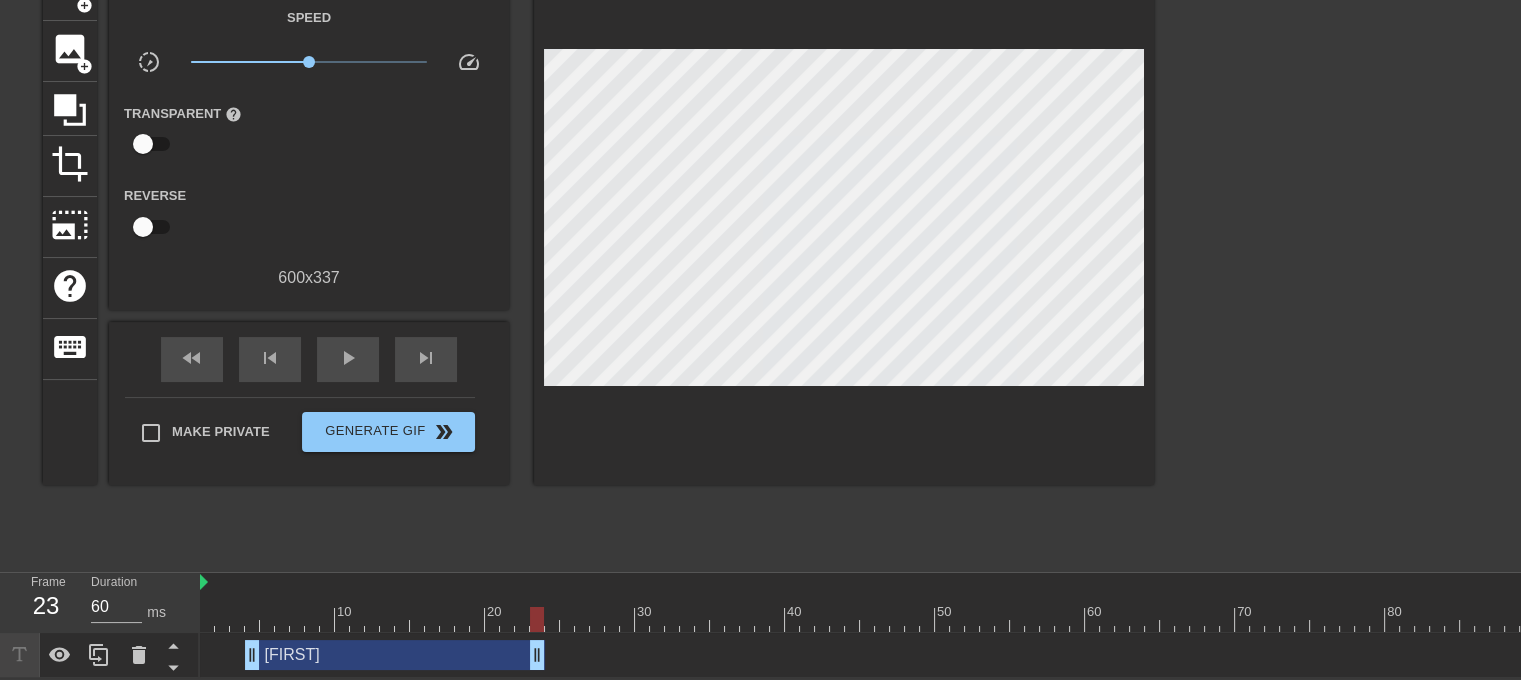 type on "70" 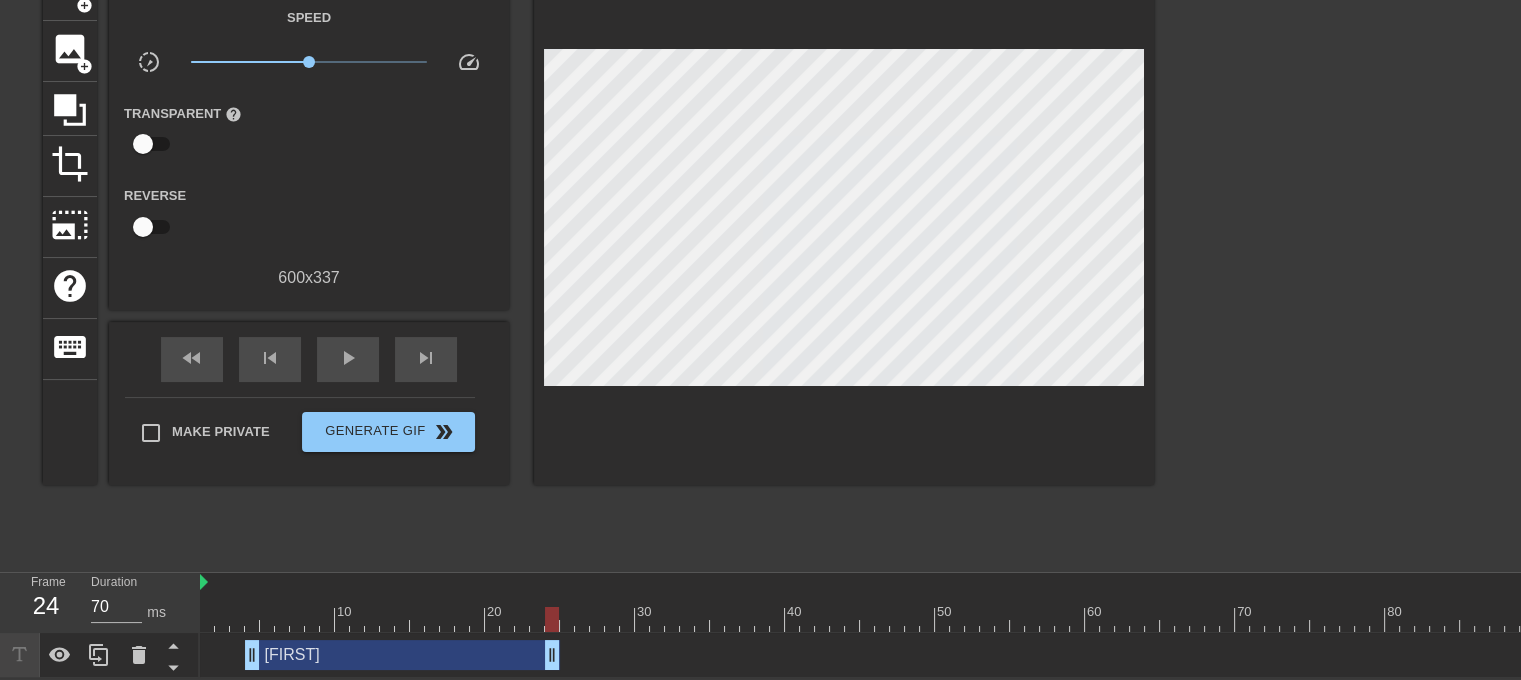 drag, startPoint x: 1215, startPoint y: 639, endPoint x: 560, endPoint y: 647, distance: 655.0488 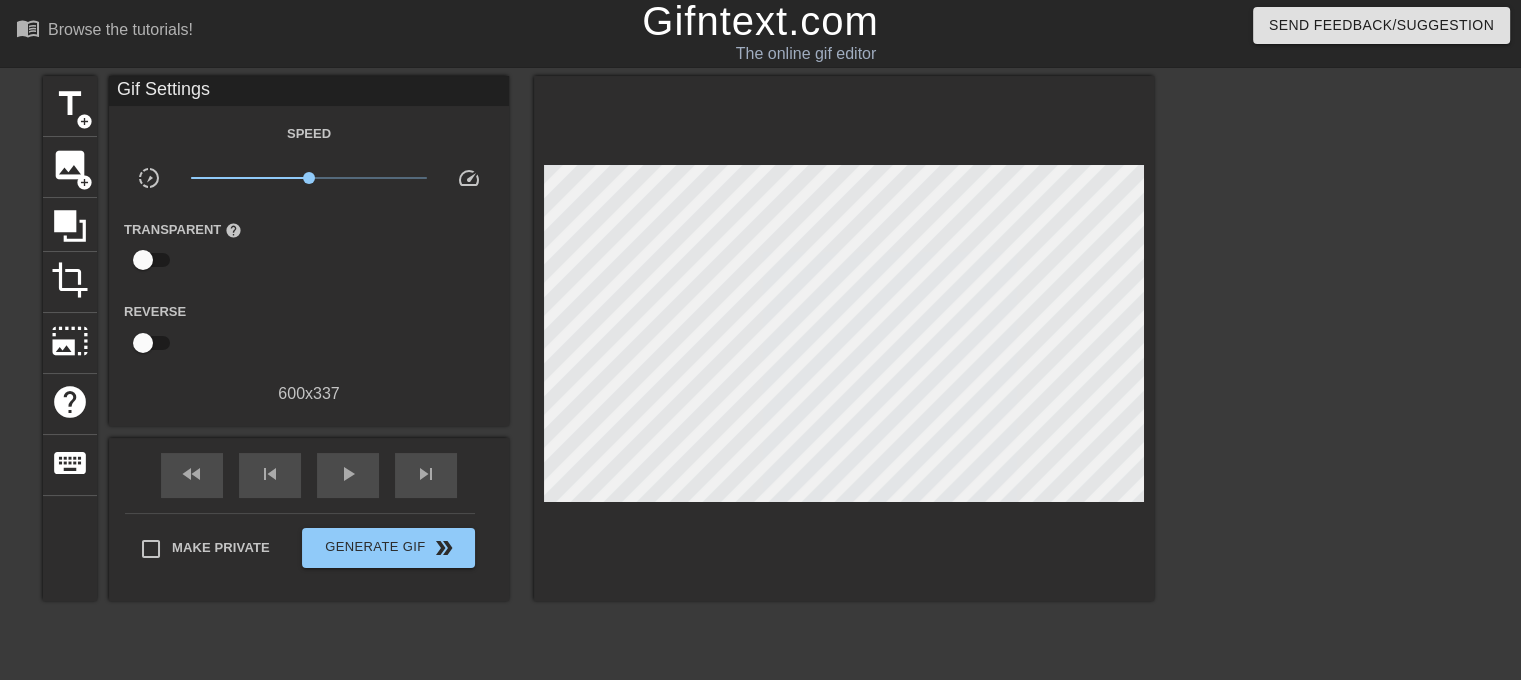 scroll, scrollTop: 0, scrollLeft: 0, axis: both 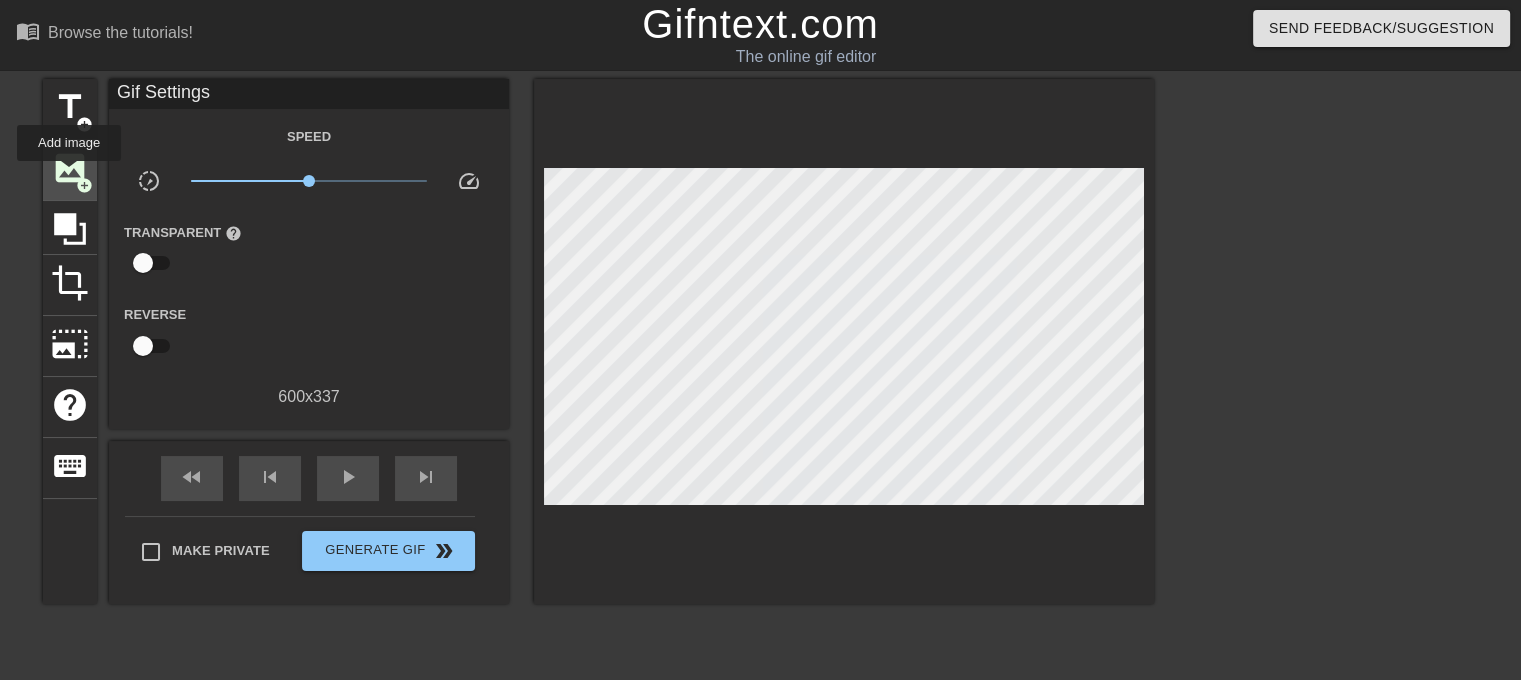 click on "image" at bounding box center (70, 168) 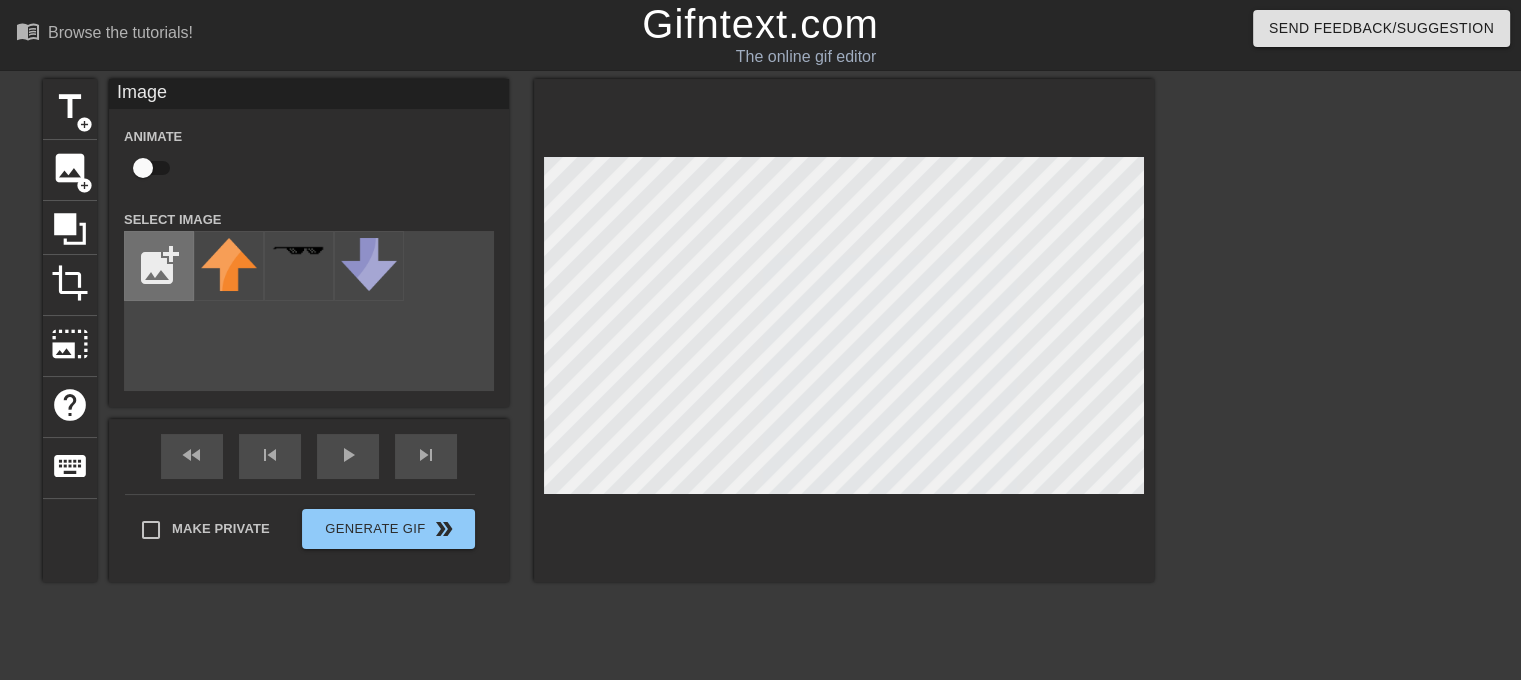 click at bounding box center (159, 266) 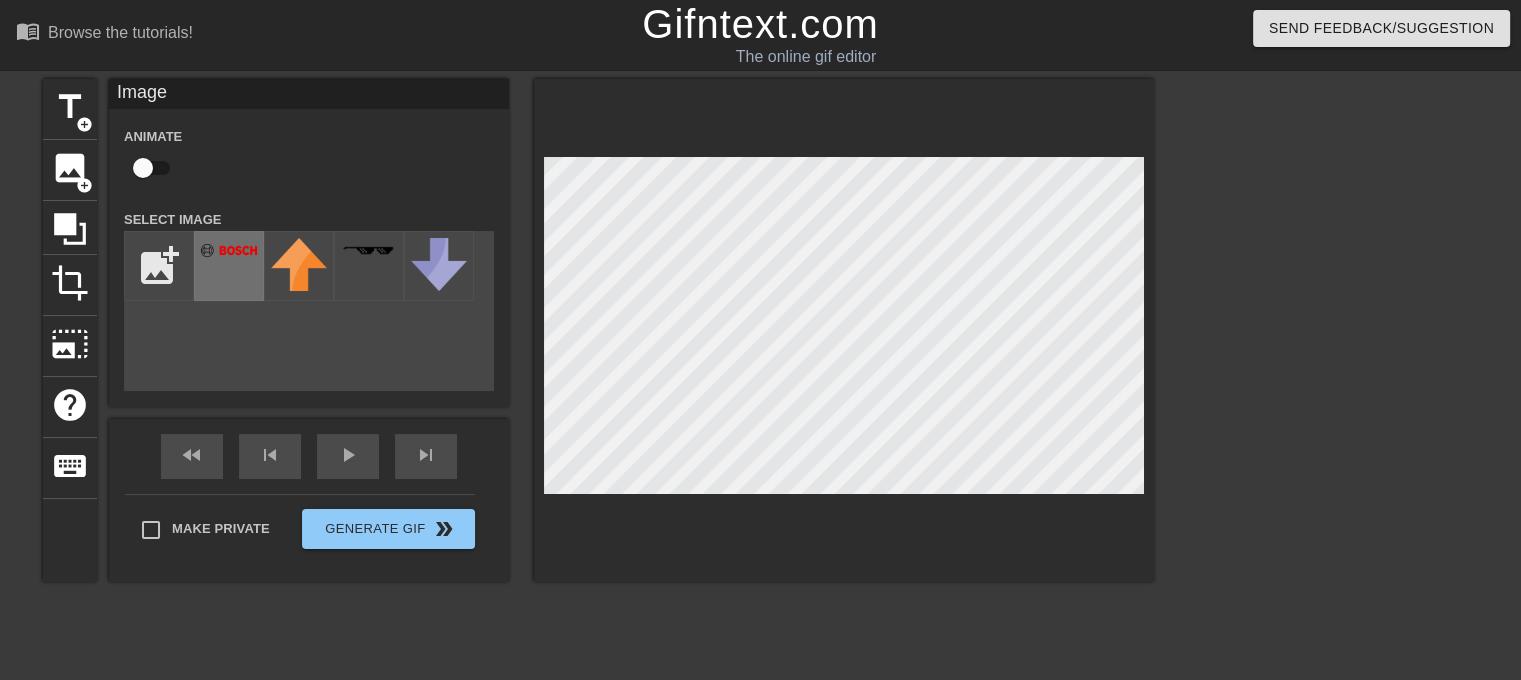 click at bounding box center [229, 250] 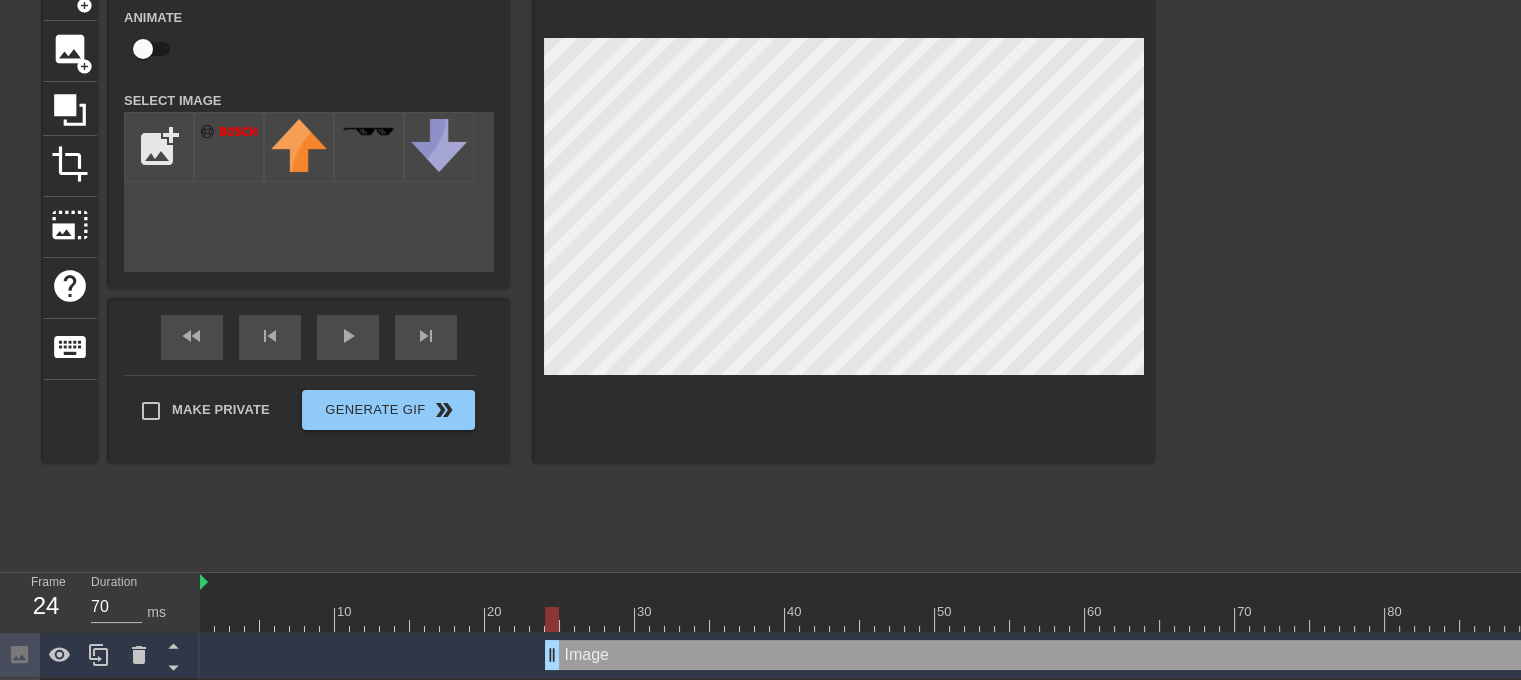 scroll, scrollTop: 176, scrollLeft: 0, axis: vertical 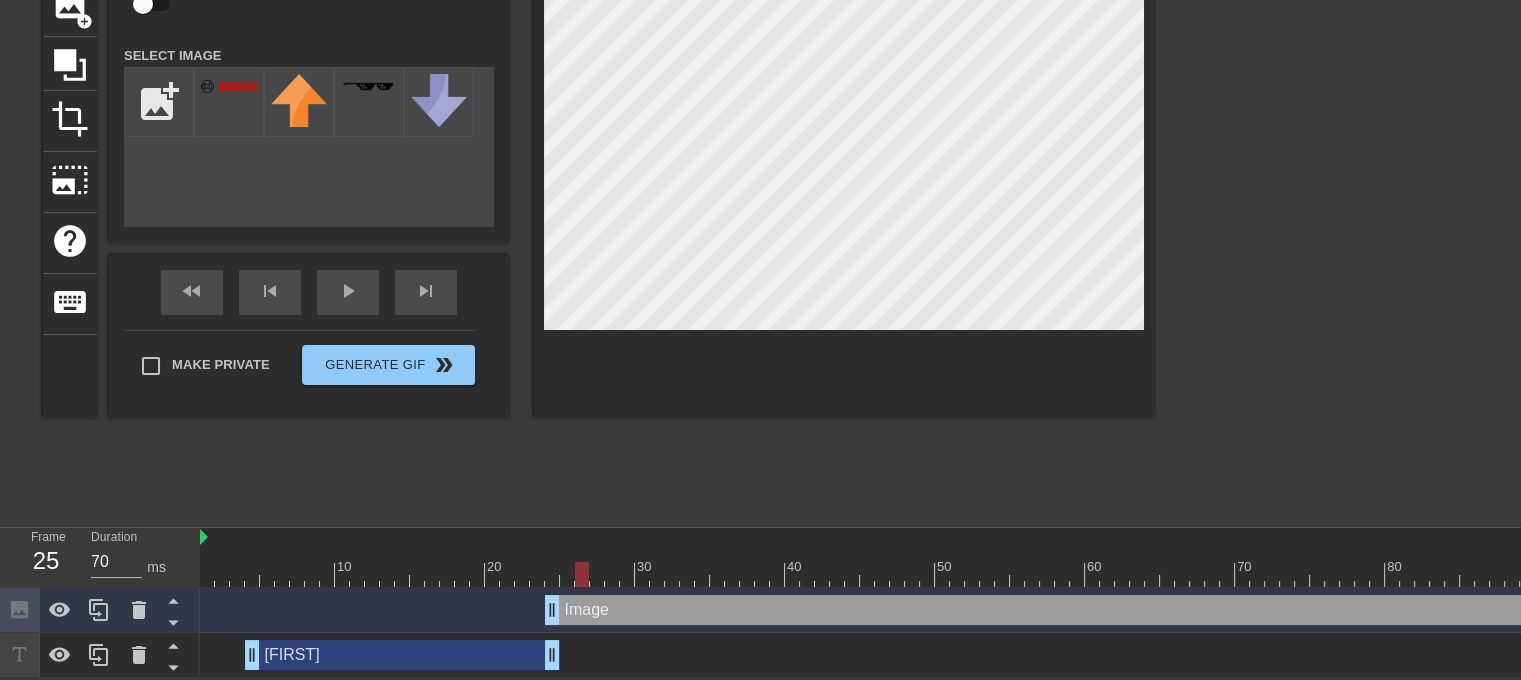 drag, startPoint x: 553, startPoint y: 563, endPoint x: 570, endPoint y: 562, distance: 17.029387 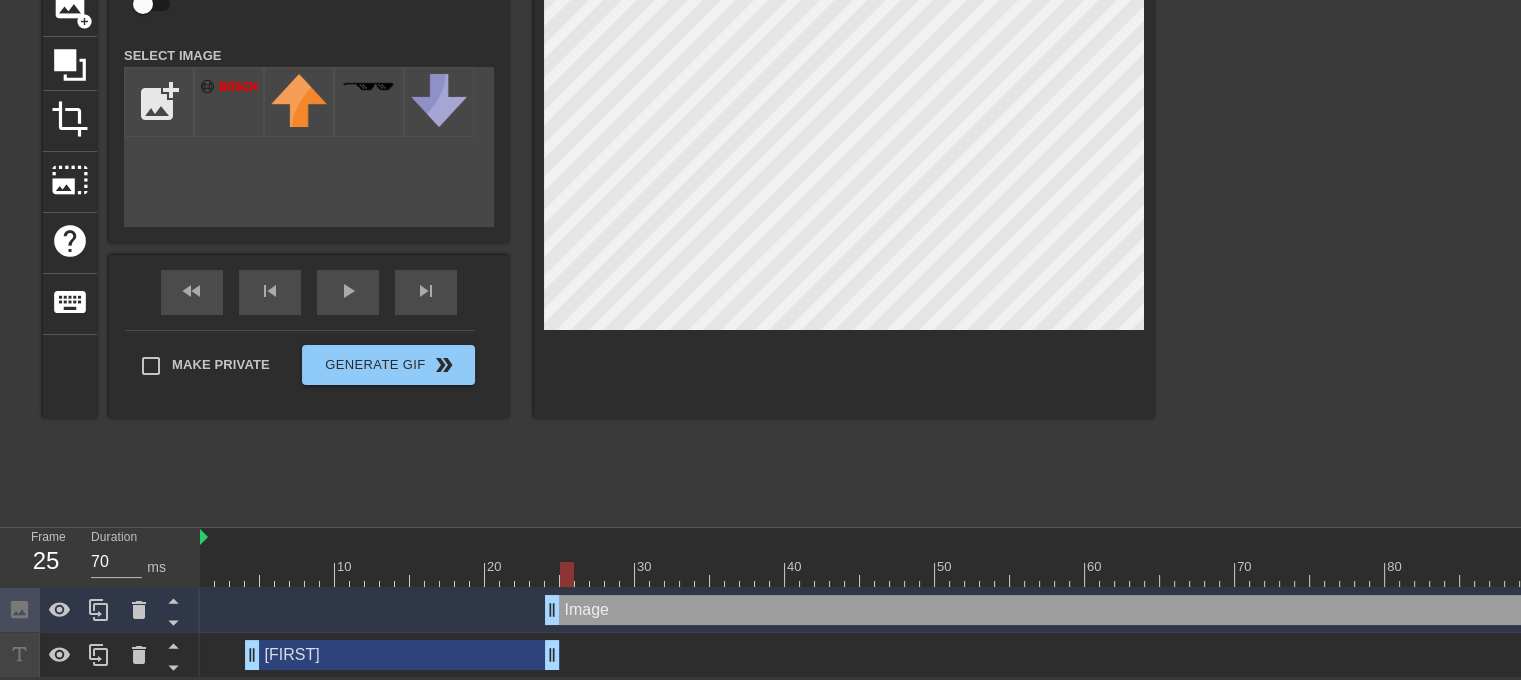 scroll, scrollTop: 176, scrollLeft: 0, axis: vertical 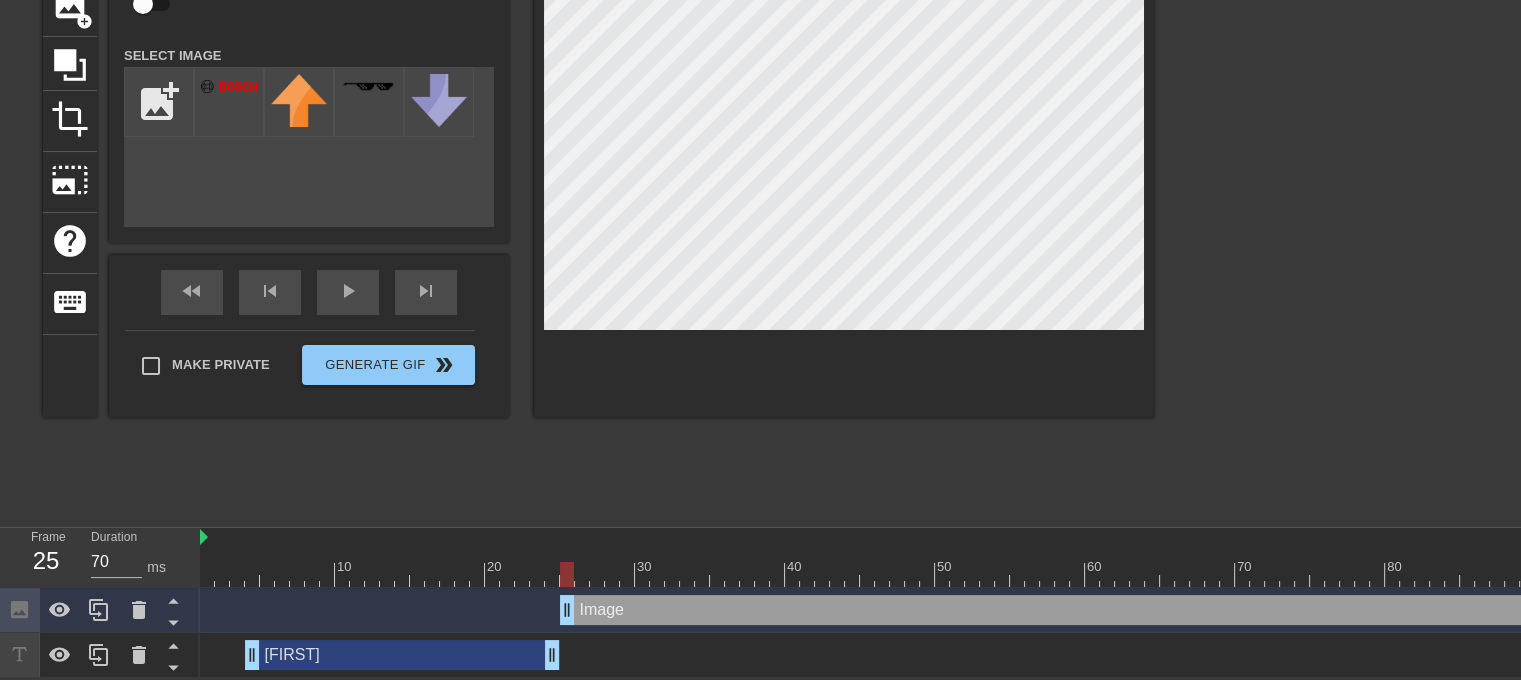 drag, startPoint x: 554, startPoint y: 594, endPoint x: 570, endPoint y: 592, distance: 16.124516 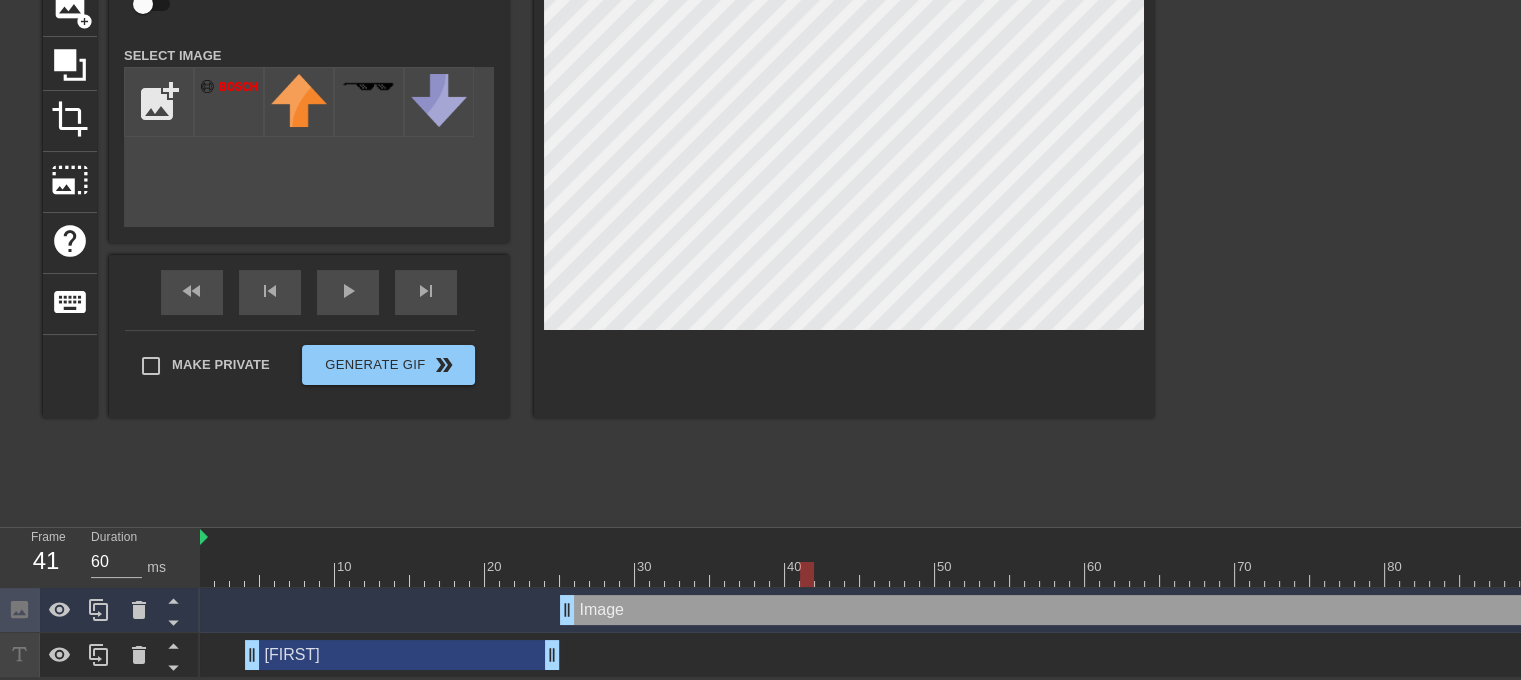 drag, startPoint x: 564, startPoint y: 562, endPoint x: 813, endPoint y: 556, distance: 249.07228 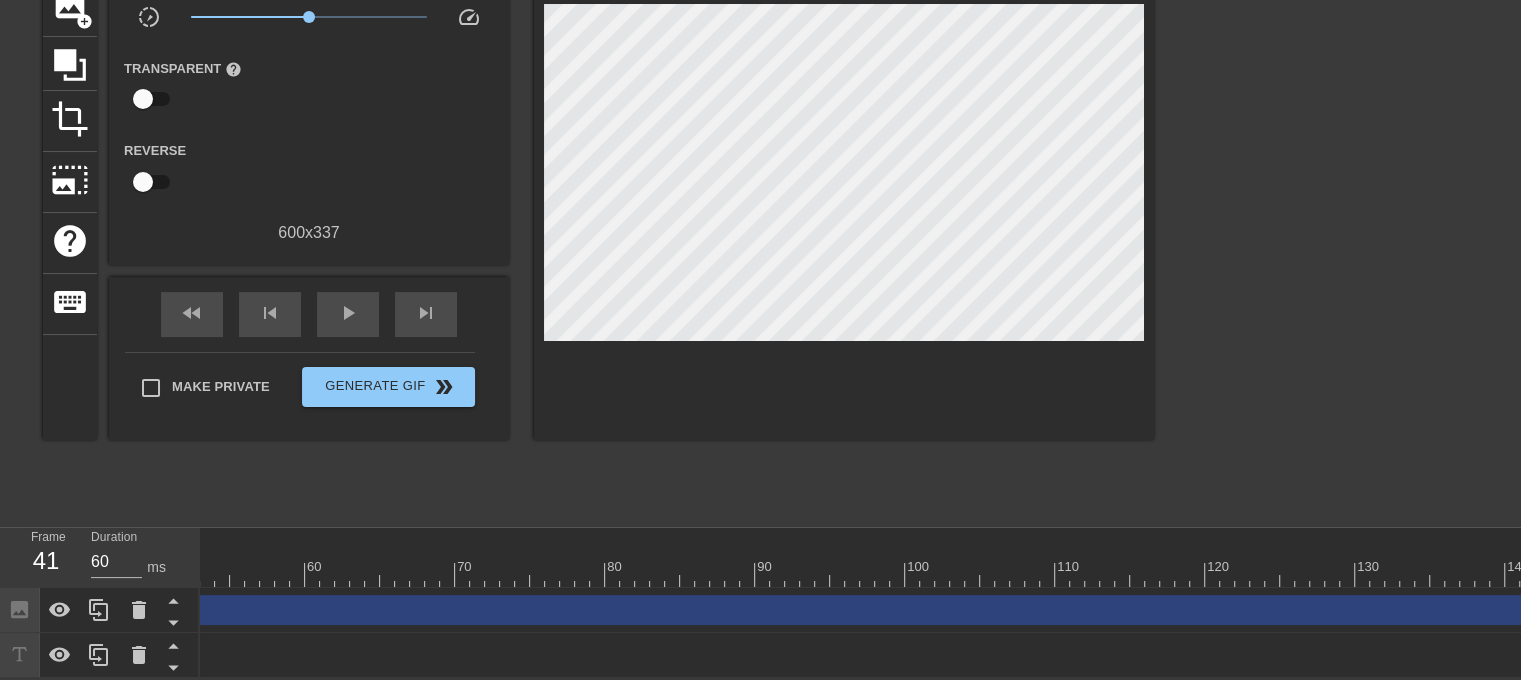 scroll, scrollTop: 0, scrollLeft: 828, axis: horizontal 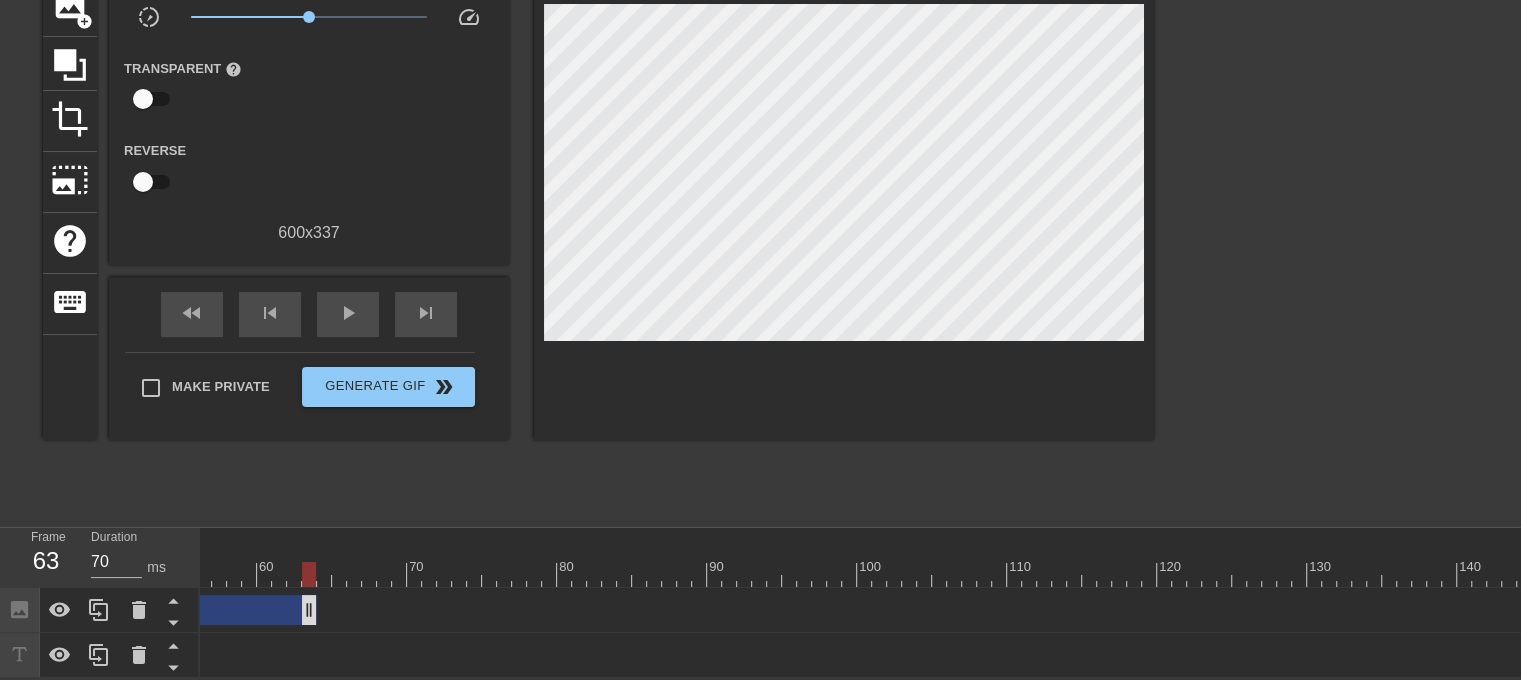 drag, startPoint x: 1516, startPoint y: 599, endPoint x: 304, endPoint y: 590, distance: 1212.0334 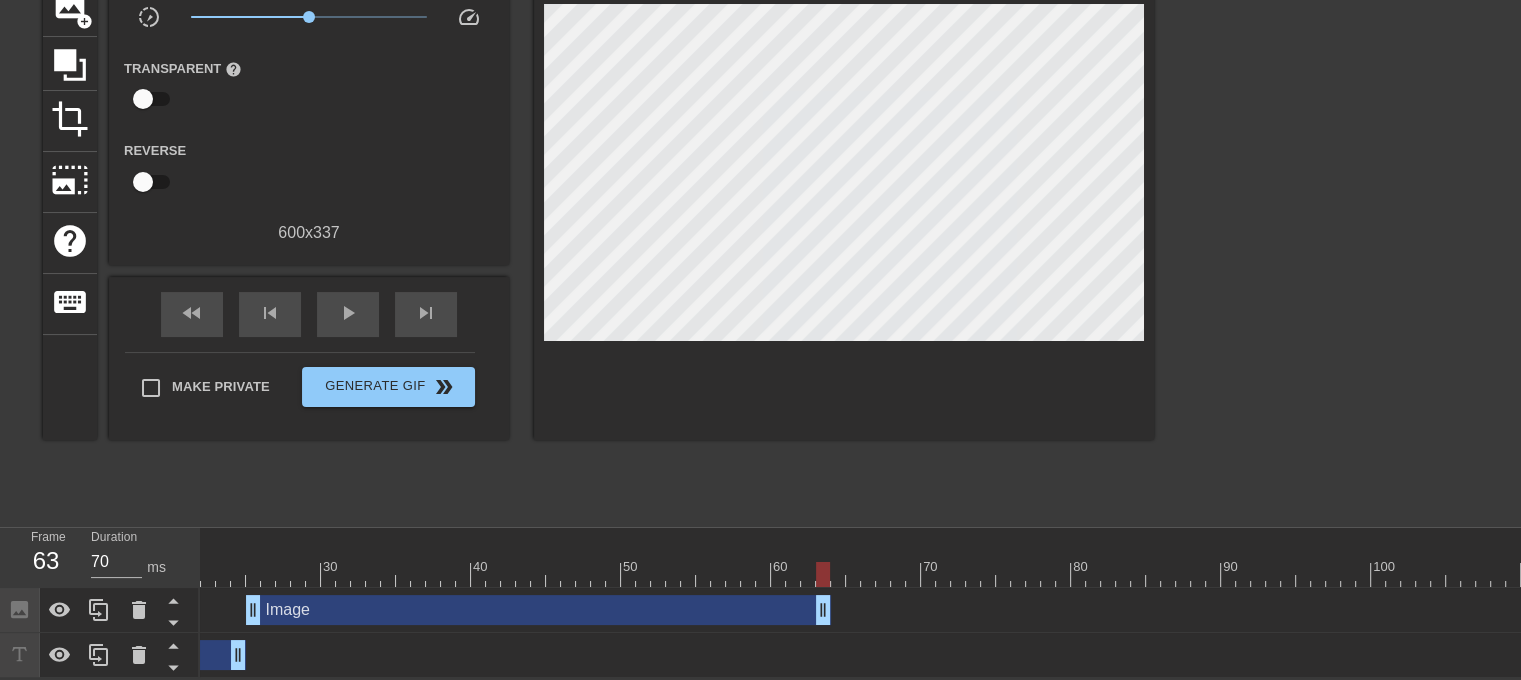 scroll, scrollTop: 0, scrollLeft: 304, axis: horizontal 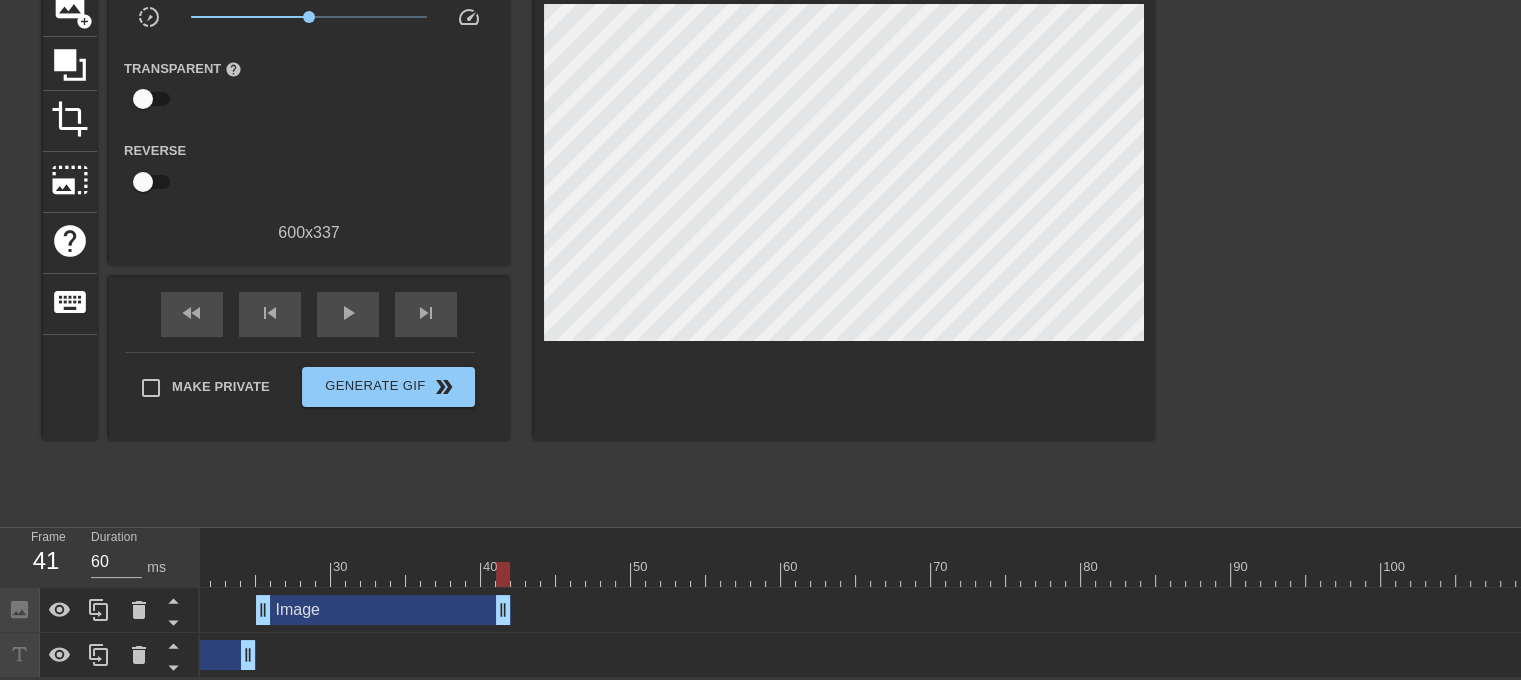 drag, startPoint x: 837, startPoint y: 600, endPoint x: 512, endPoint y: 591, distance: 325.1246 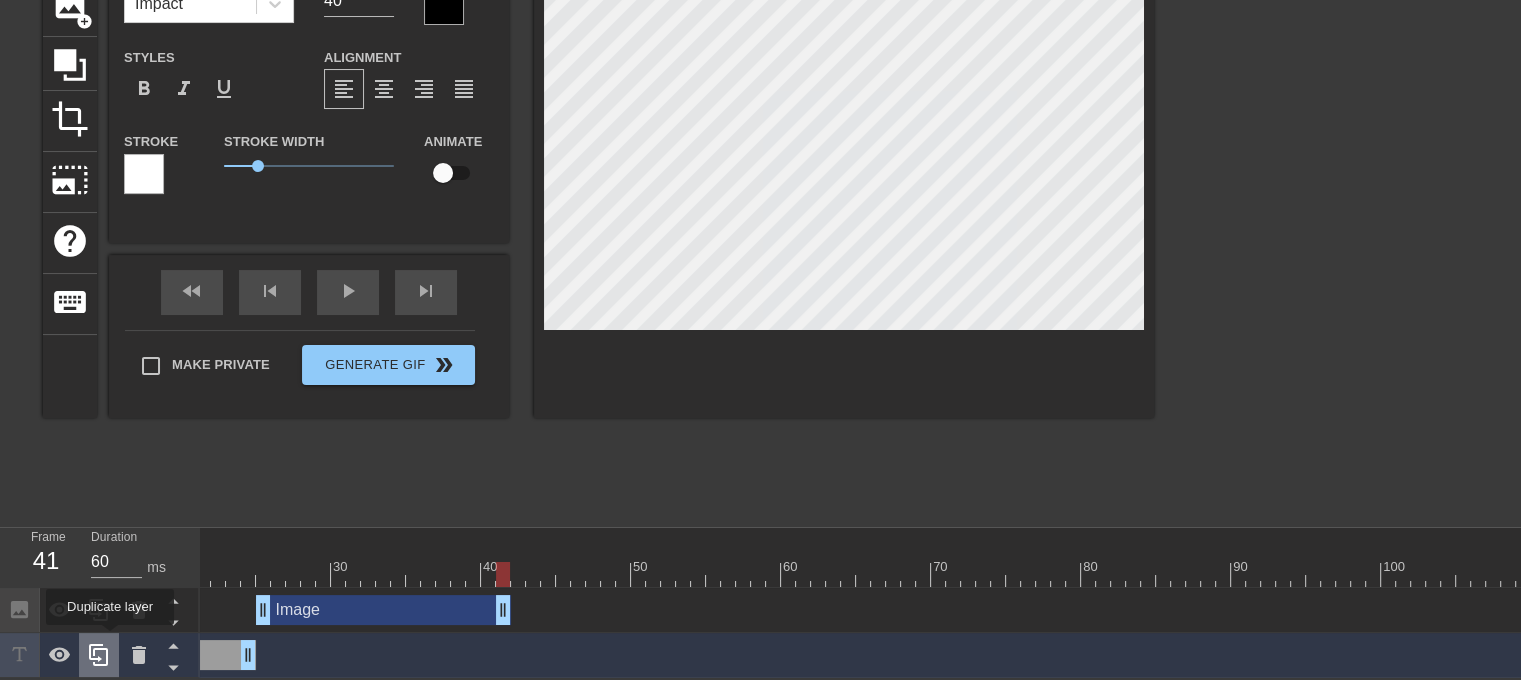 click 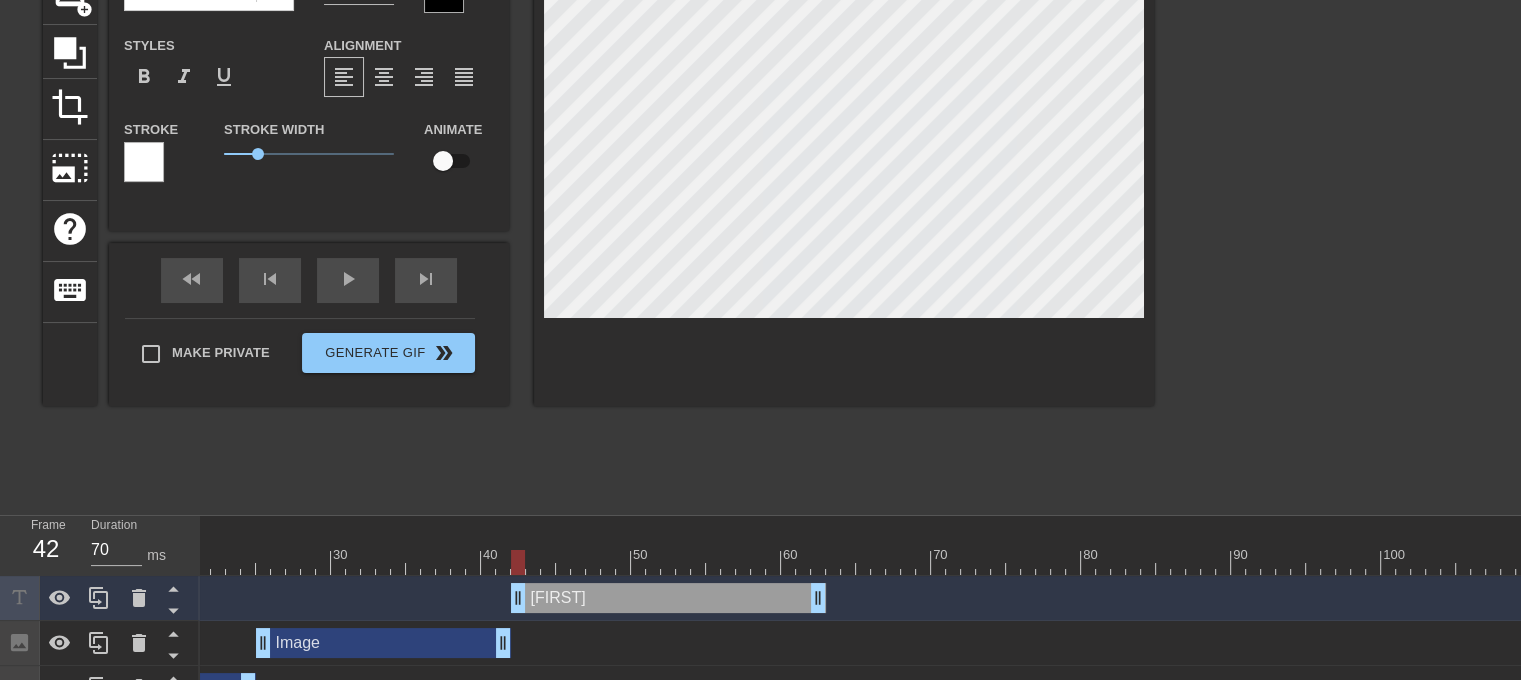 drag, startPoint x: 223, startPoint y: 596, endPoint x: 790, endPoint y: 587, distance: 567.0714 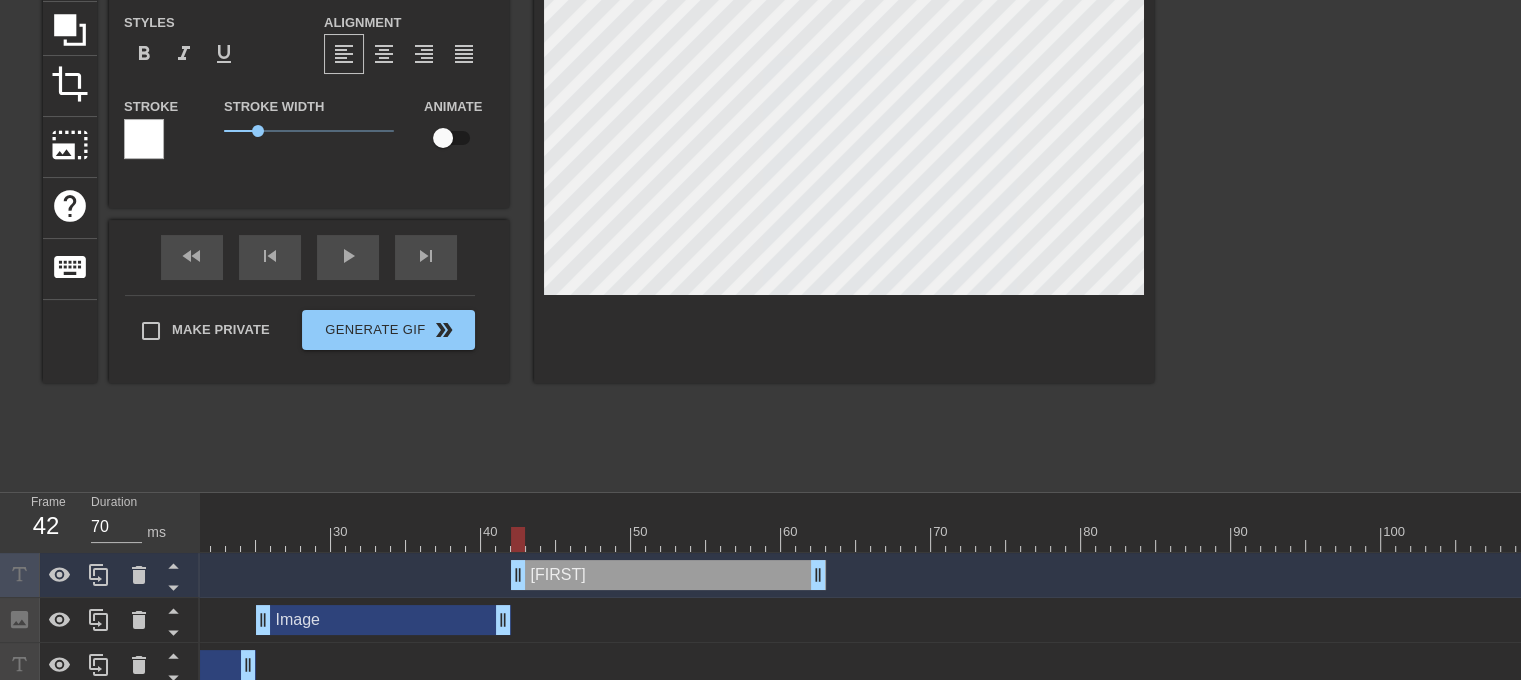 scroll, scrollTop: 200, scrollLeft: 0, axis: vertical 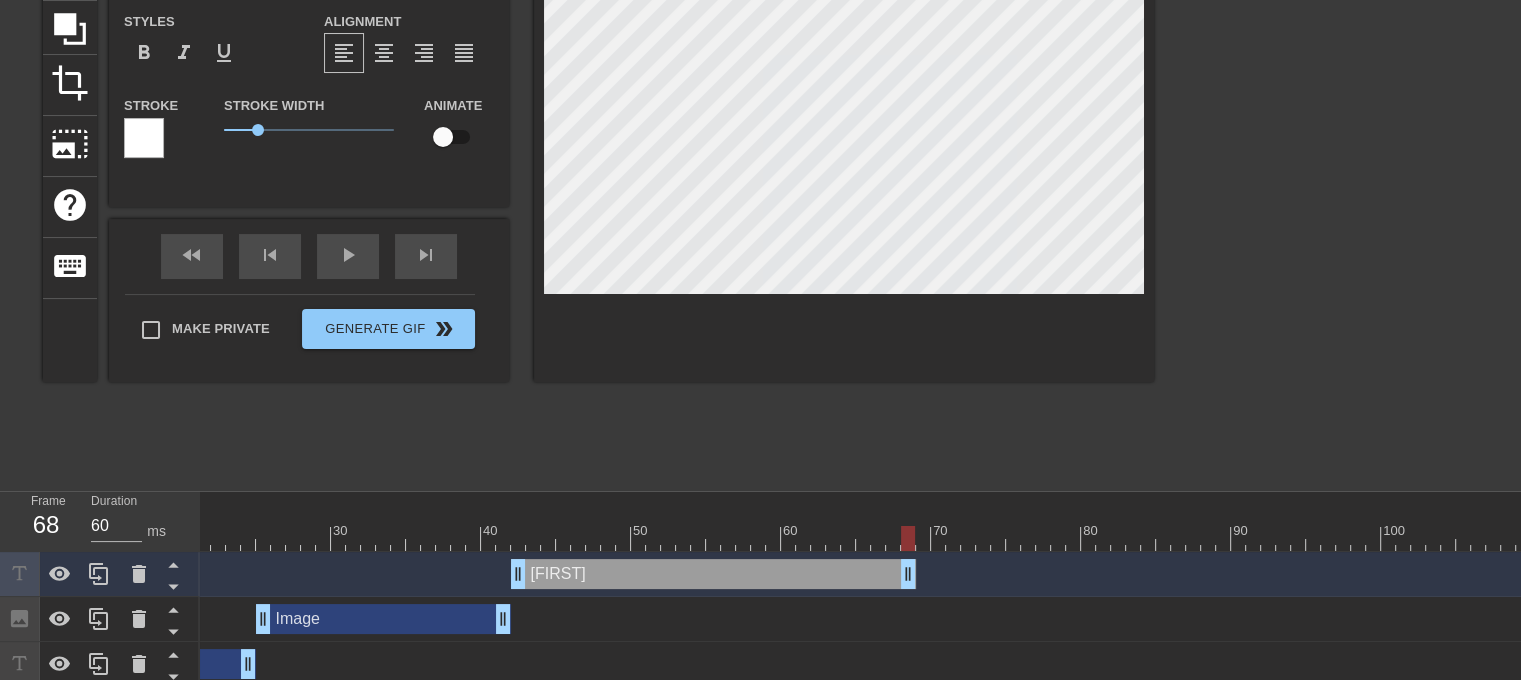 drag, startPoint x: 818, startPoint y: 571, endPoint x: 915, endPoint y: 561, distance: 97.5141 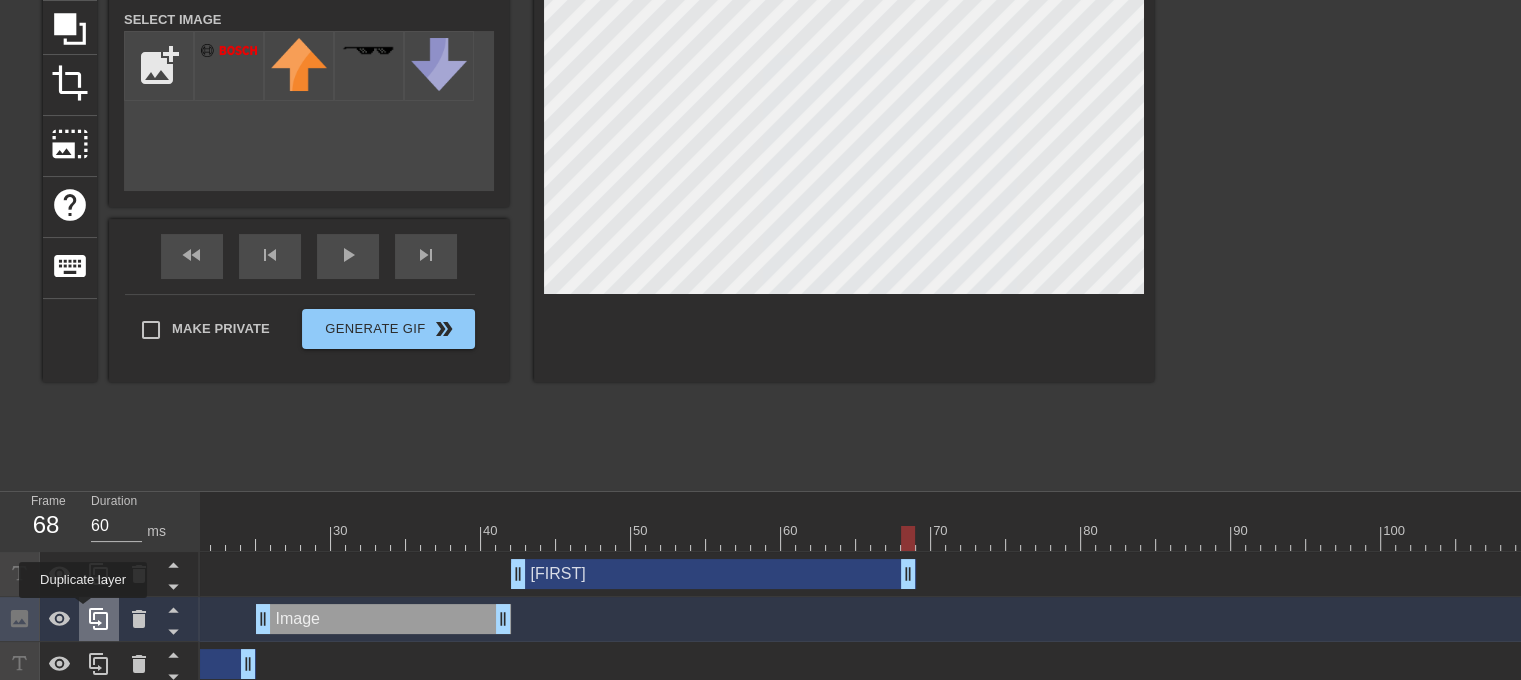 click at bounding box center (99, 619) 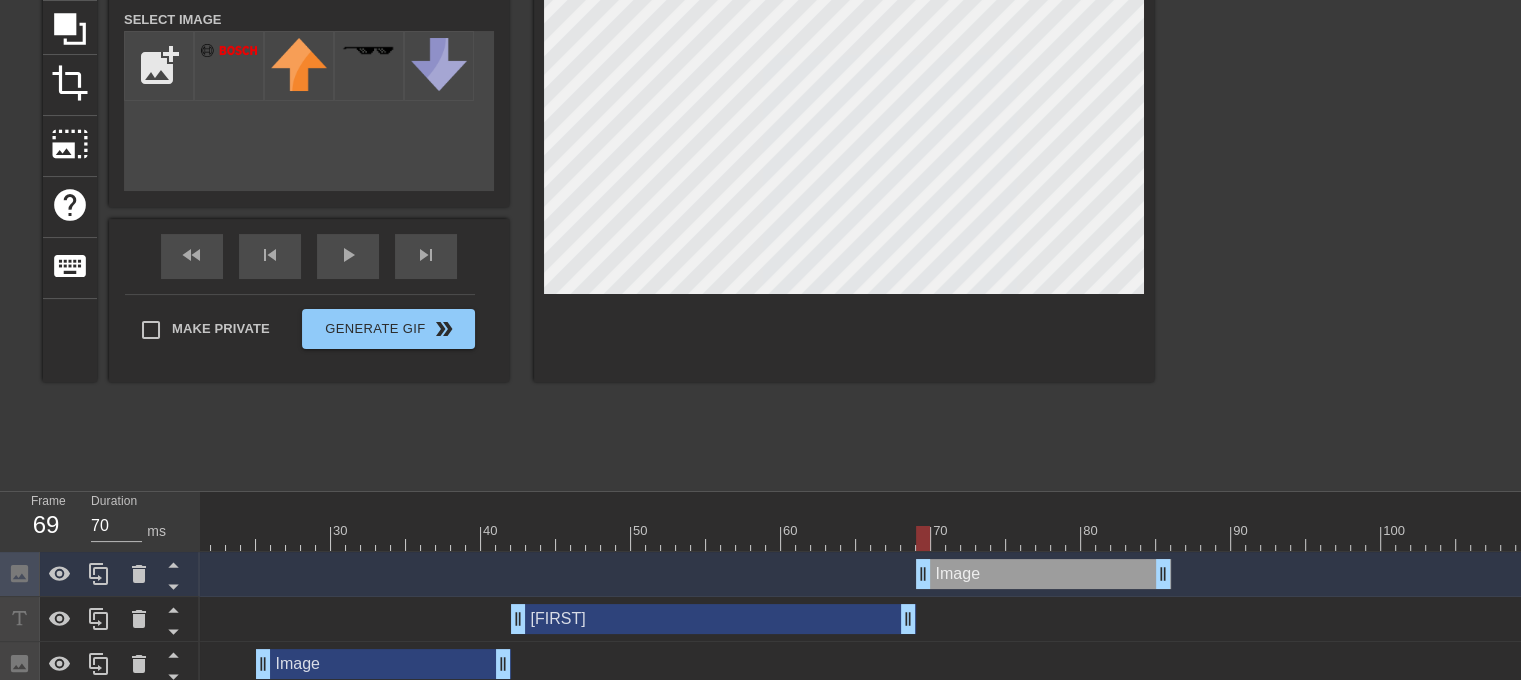 drag, startPoint x: 405, startPoint y: 569, endPoint x: 1064, endPoint y: 572, distance: 659.00684 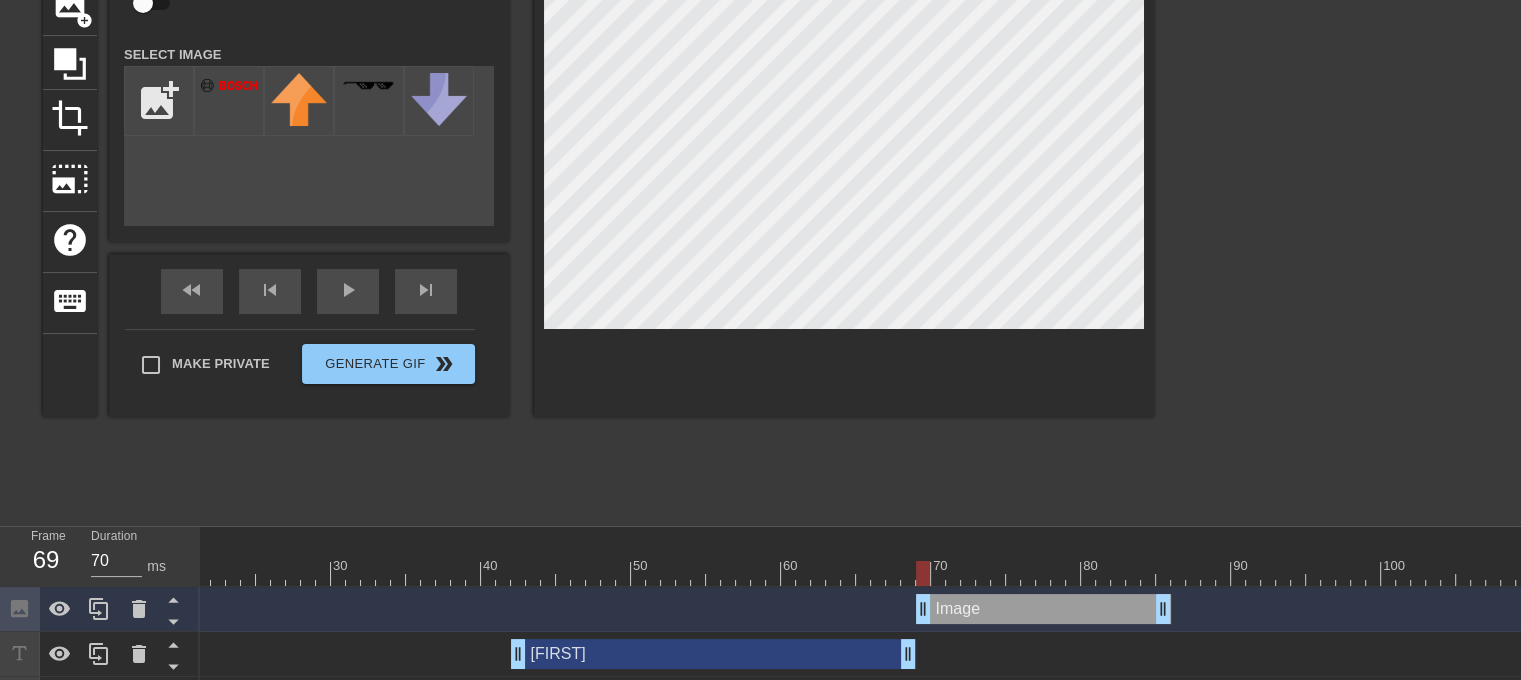 scroll, scrollTop: 200, scrollLeft: 0, axis: vertical 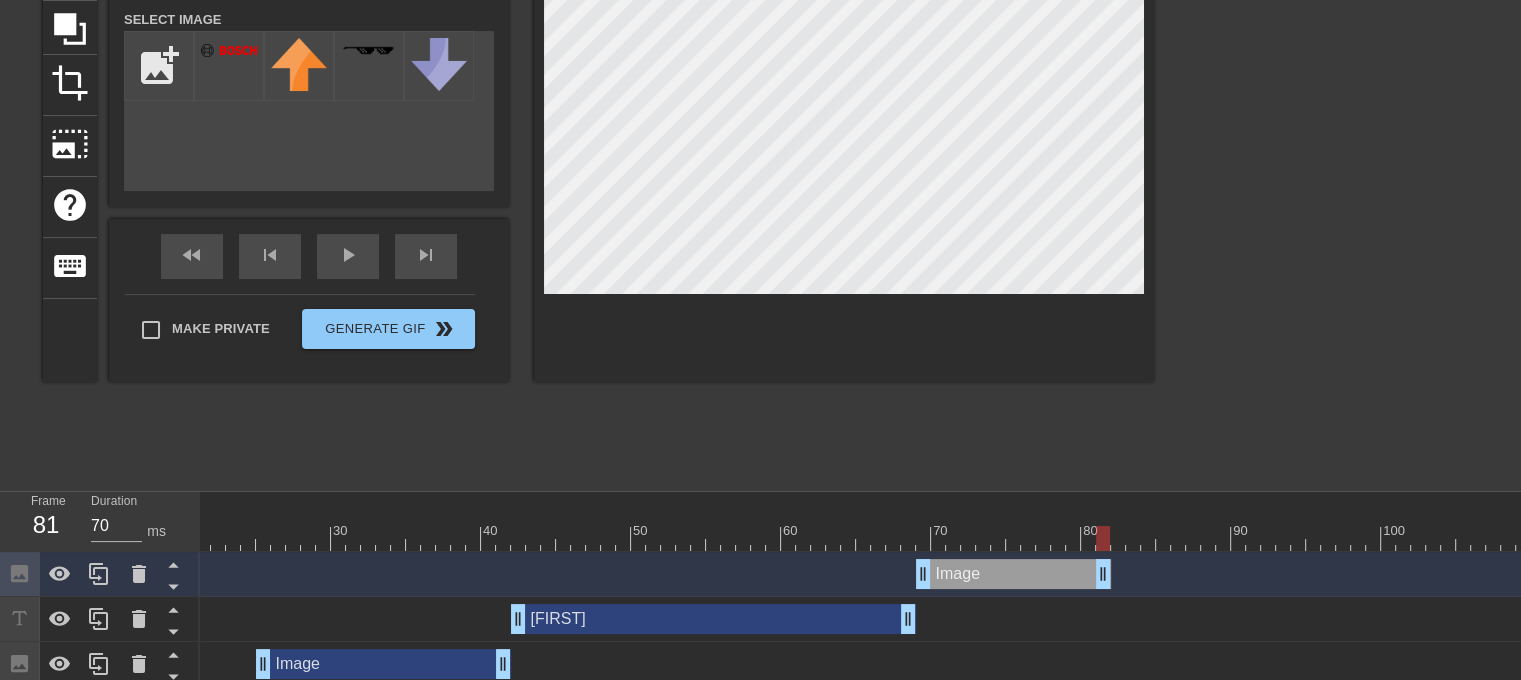 drag, startPoint x: 1159, startPoint y: 577, endPoint x: 1104, endPoint y: 575, distance: 55.03635 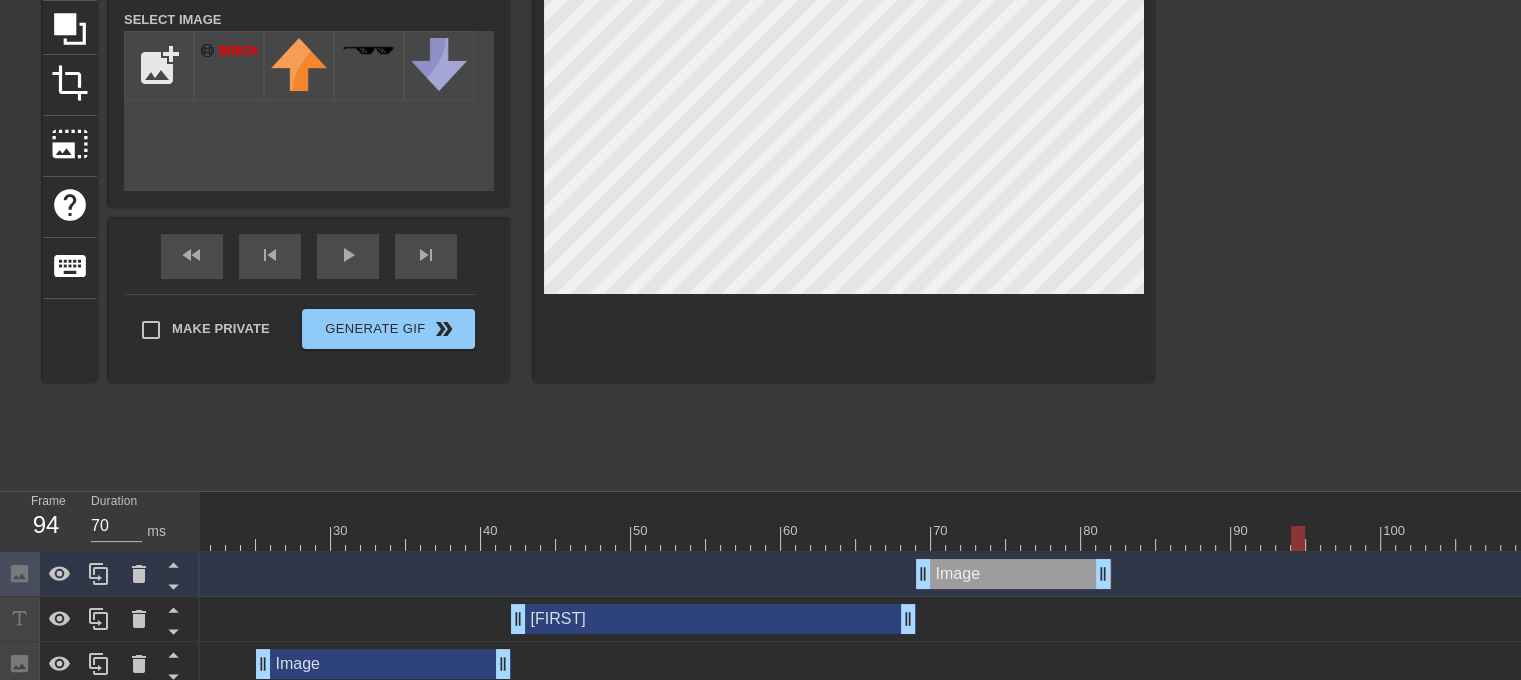 drag, startPoint x: 1098, startPoint y: 536, endPoint x: 1295, endPoint y: 548, distance: 197.36514 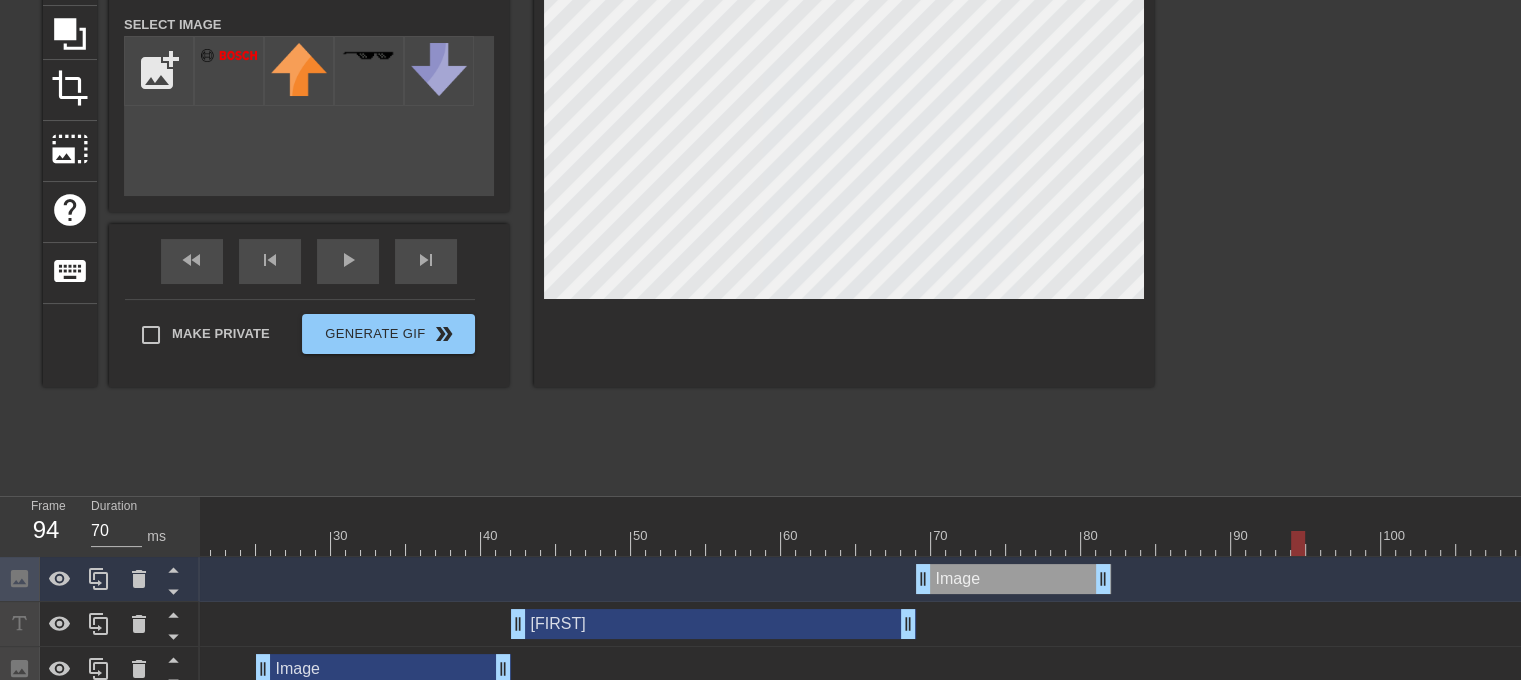 scroll, scrollTop: 200, scrollLeft: 0, axis: vertical 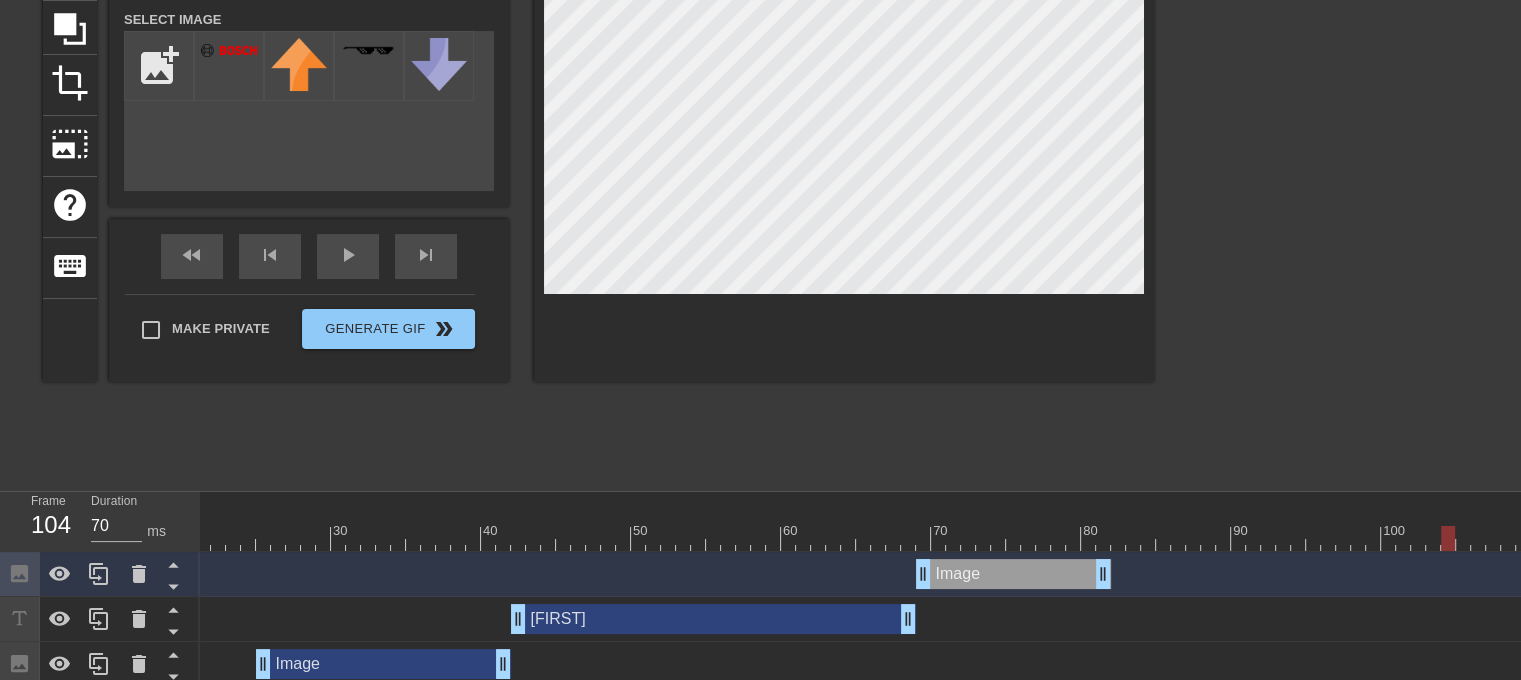 drag, startPoint x: 1295, startPoint y: 540, endPoint x: 1456, endPoint y: 540, distance: 161 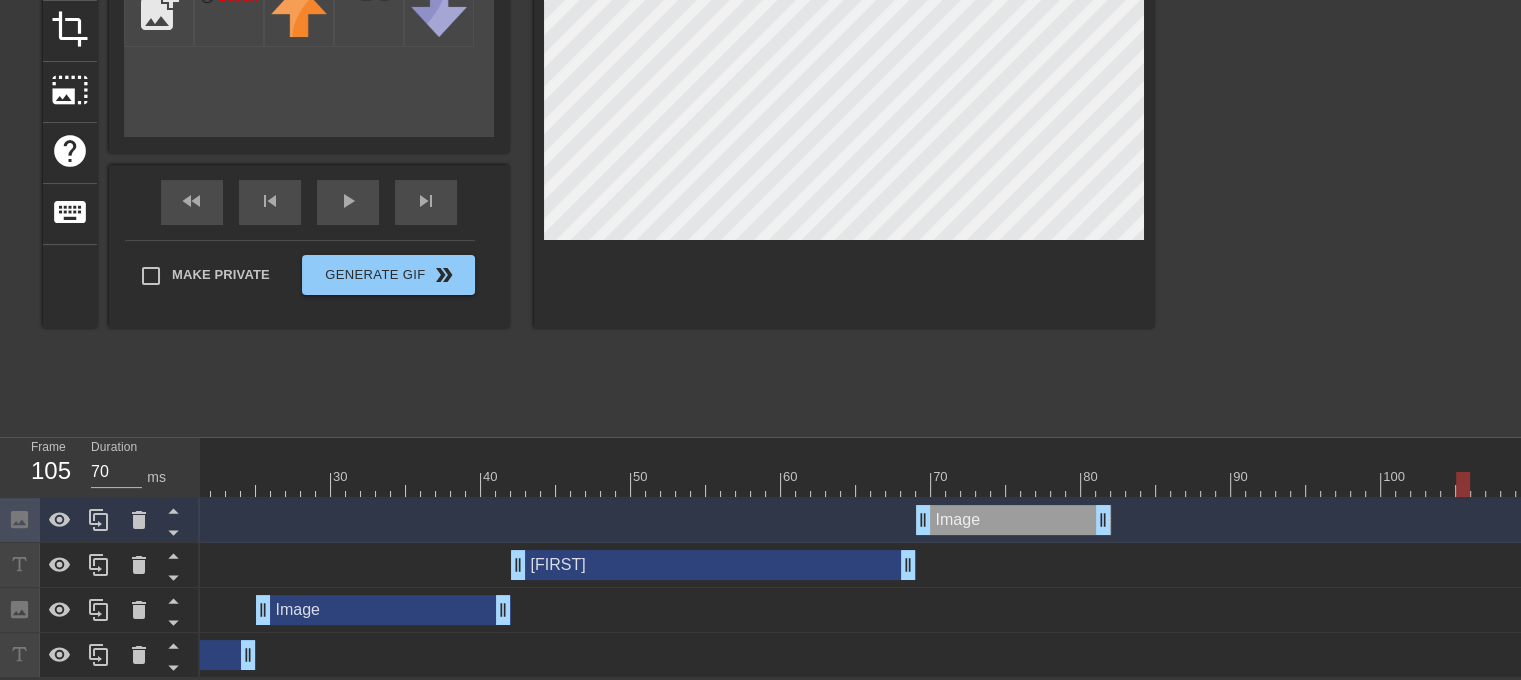 scroll, scrollTop: 267, scrollLeft: 0, axis: vertical 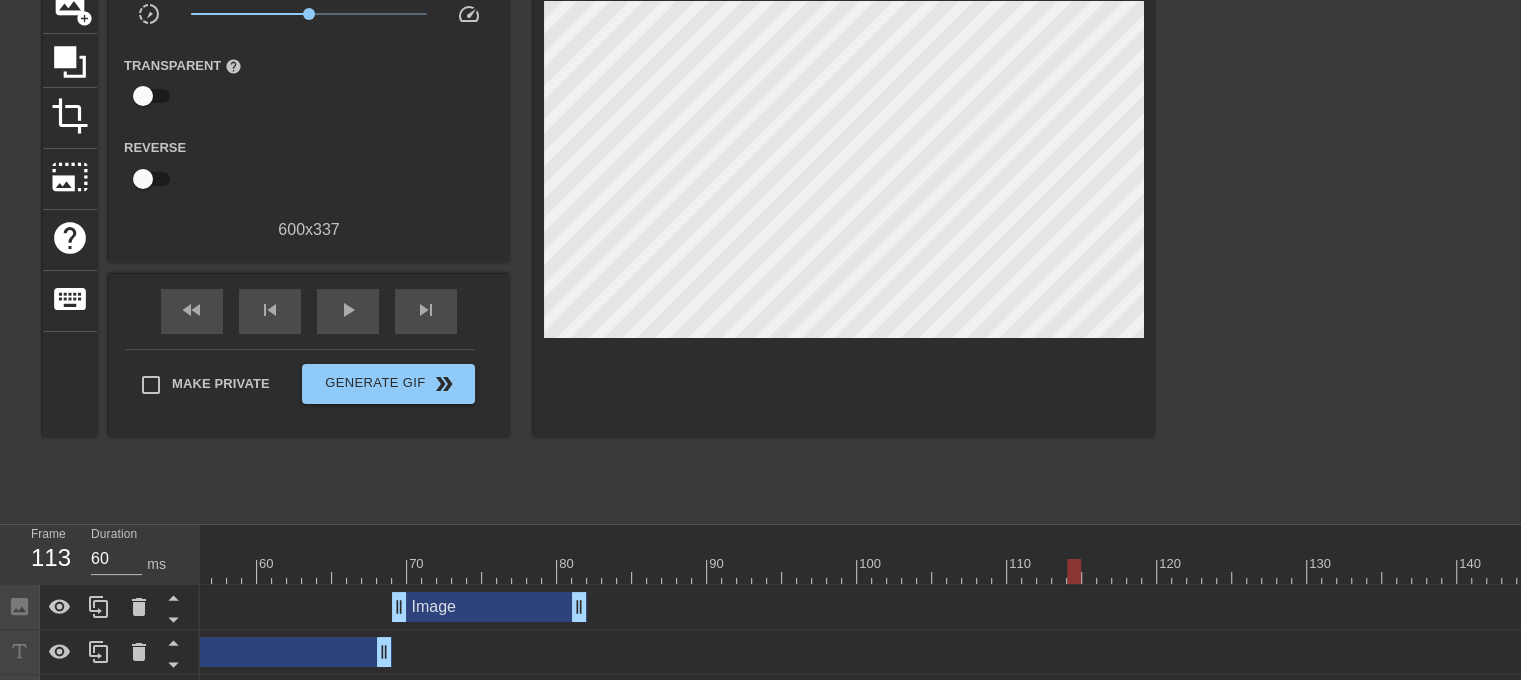 drag, startPoint x: 937, startPoint y: 569, endPoint x: 1068, endPoint y: 563, distance: 131.13733 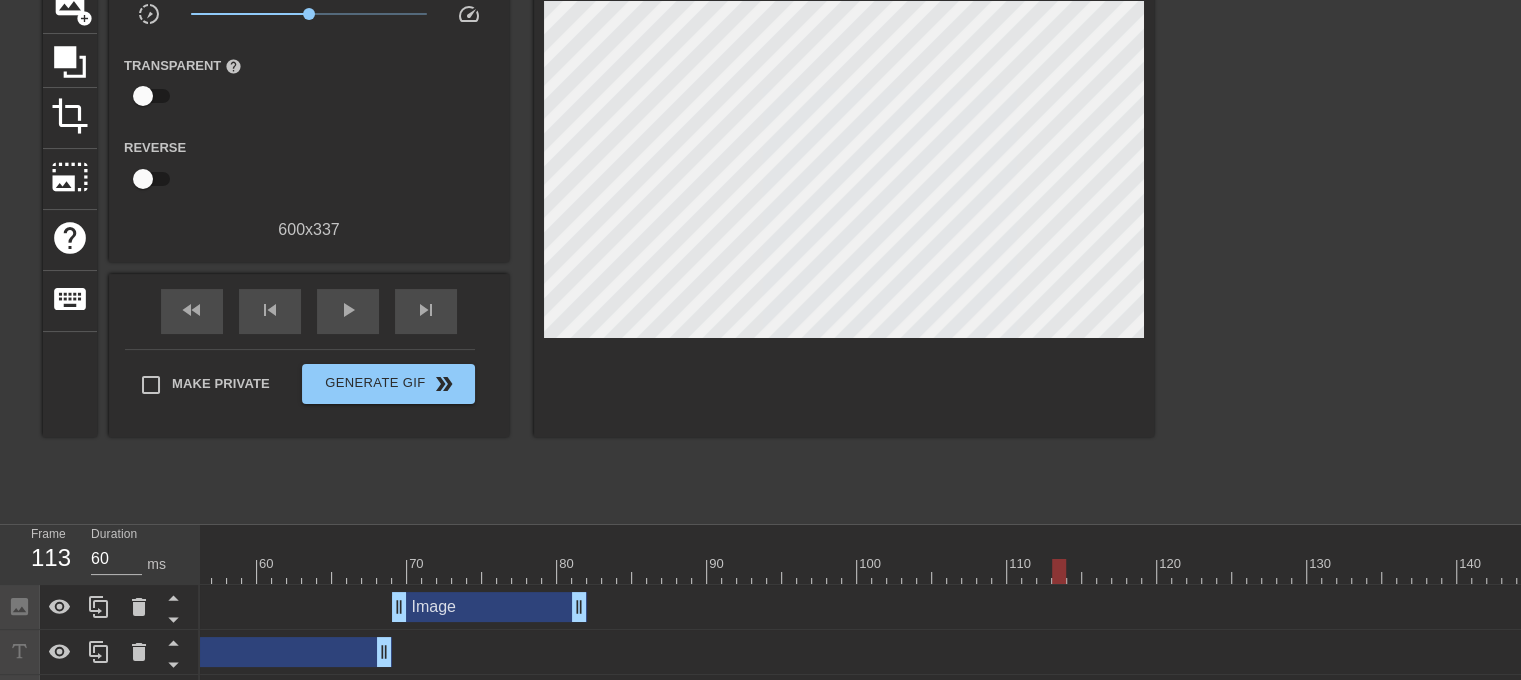 click on "Image drag_handle drag_handle" at bounding box center (489, 607) 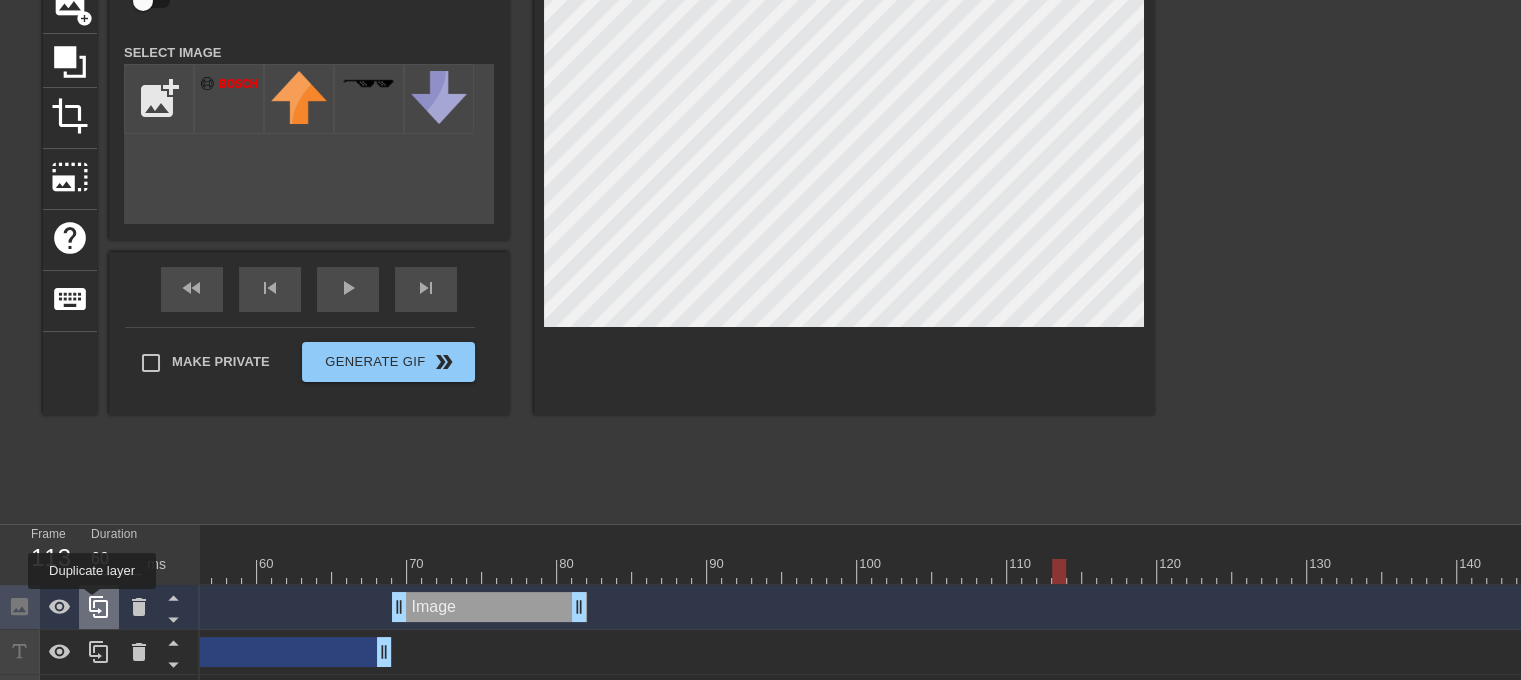 click 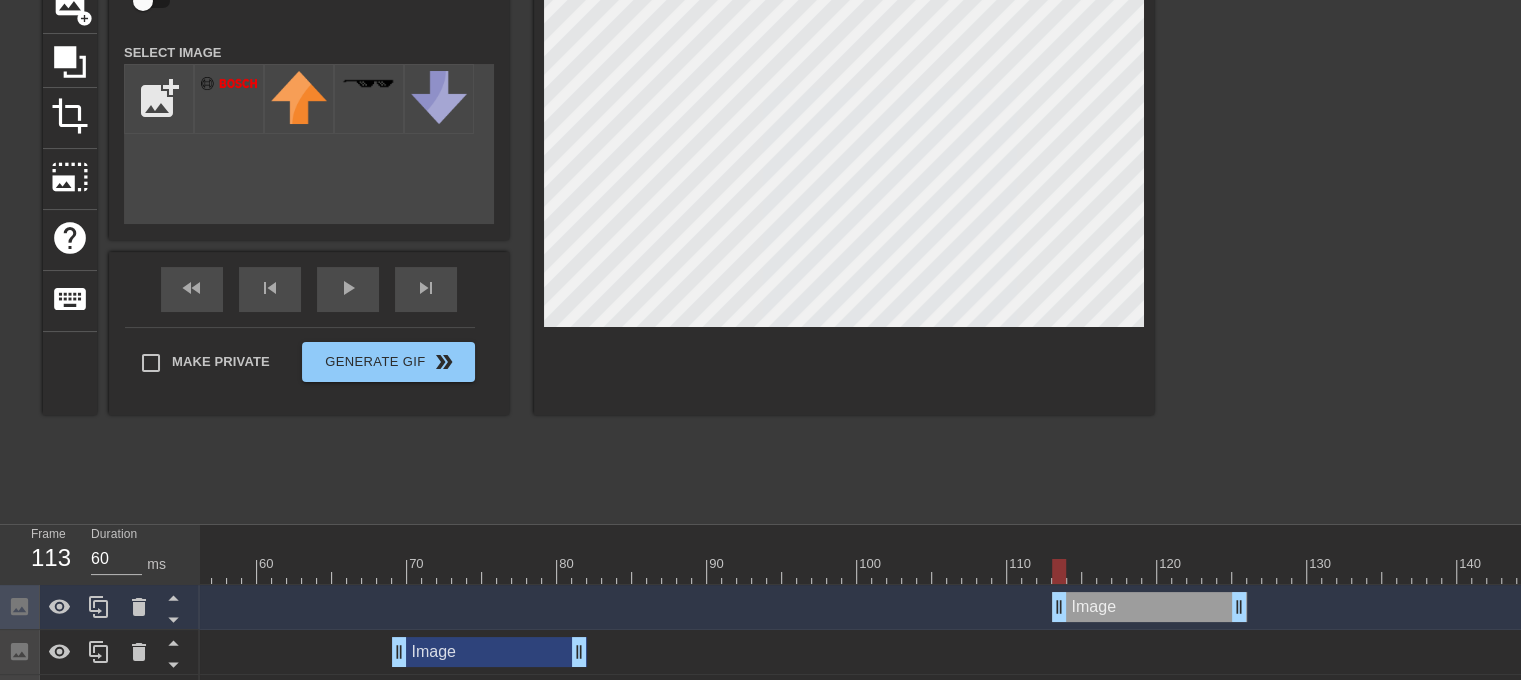 drag, startPoint x: 435, startPoint y: 609, endPoint x: 1098, endPoint y: 605, distance: 663.0121 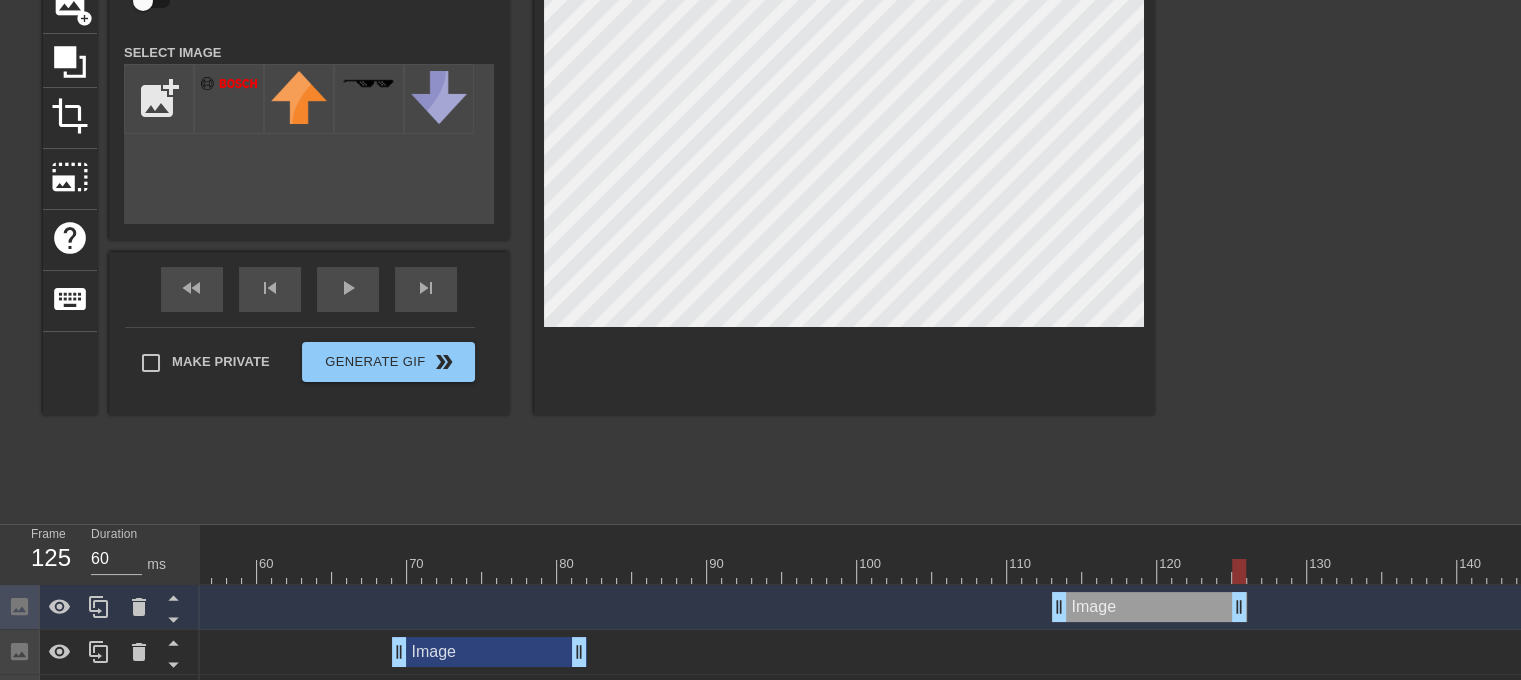 click on "Image drag_handle drag_handle" at bounding box center [452, 607] 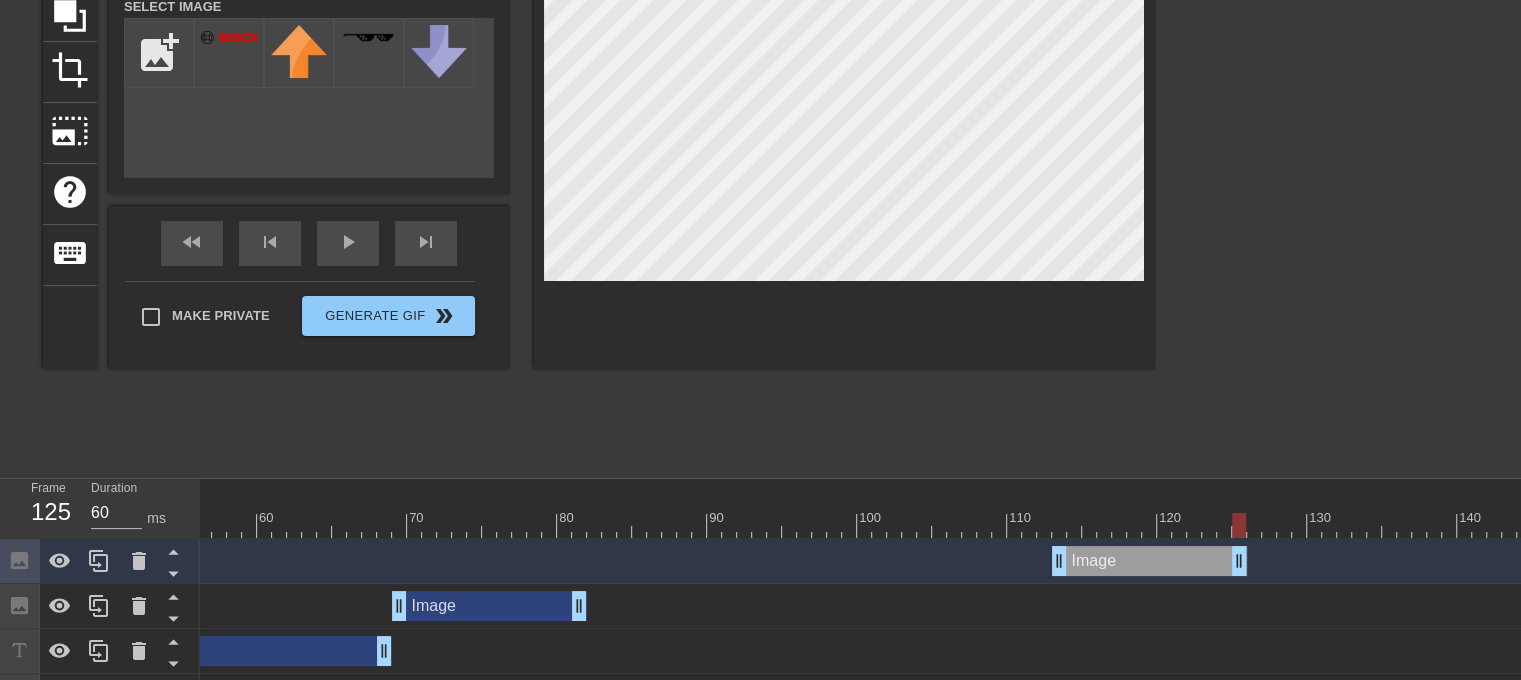 scroll, scrollTop: 212, scrollLeft: 0, axis: vertical 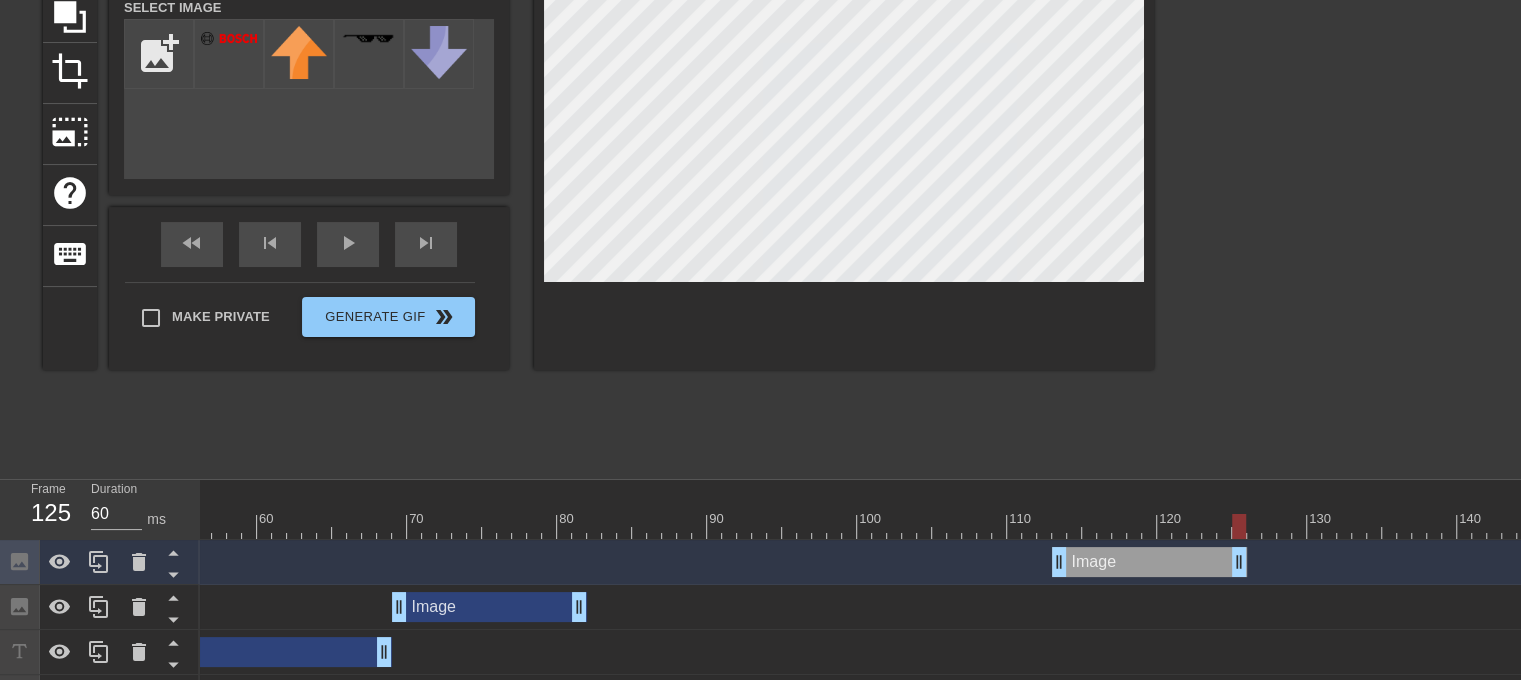 click on "[FIRST] drag_handle drag_handle" at bounding box center [189, 652] 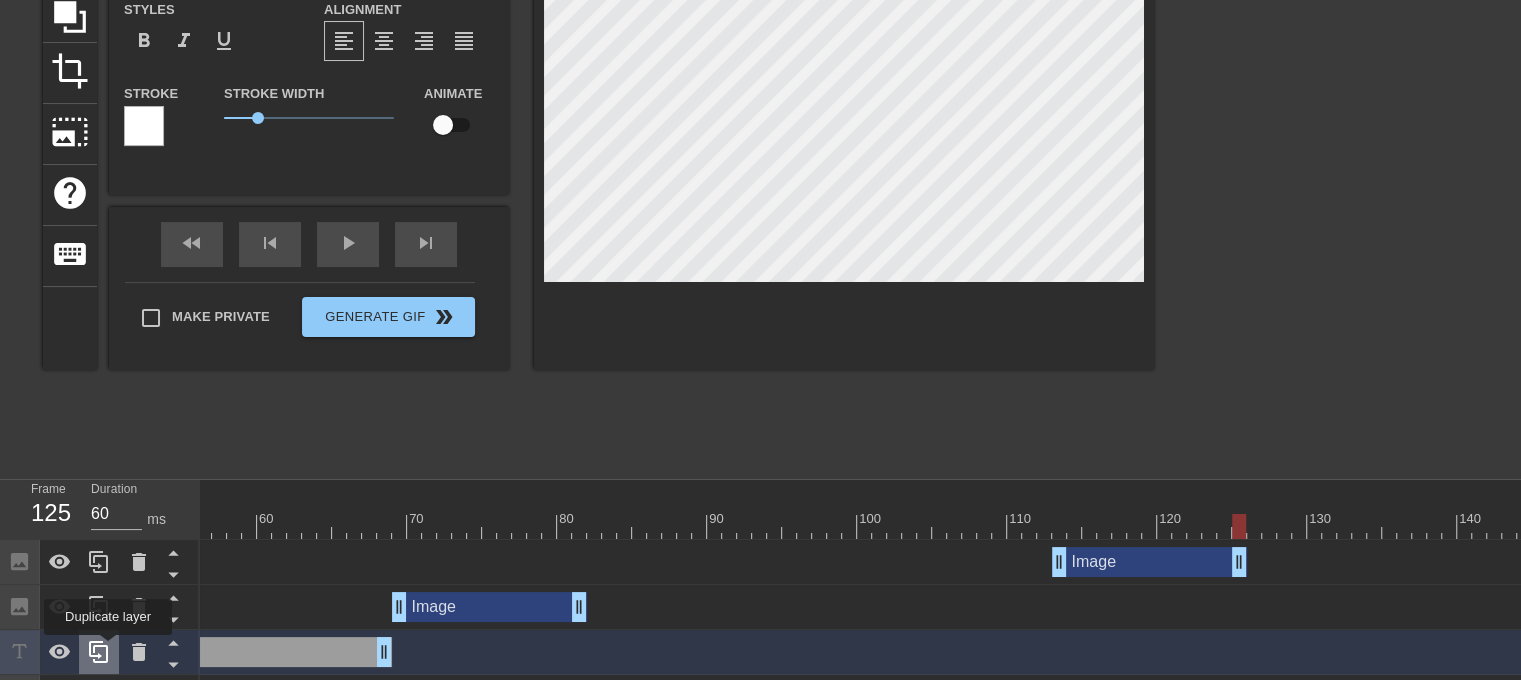 click 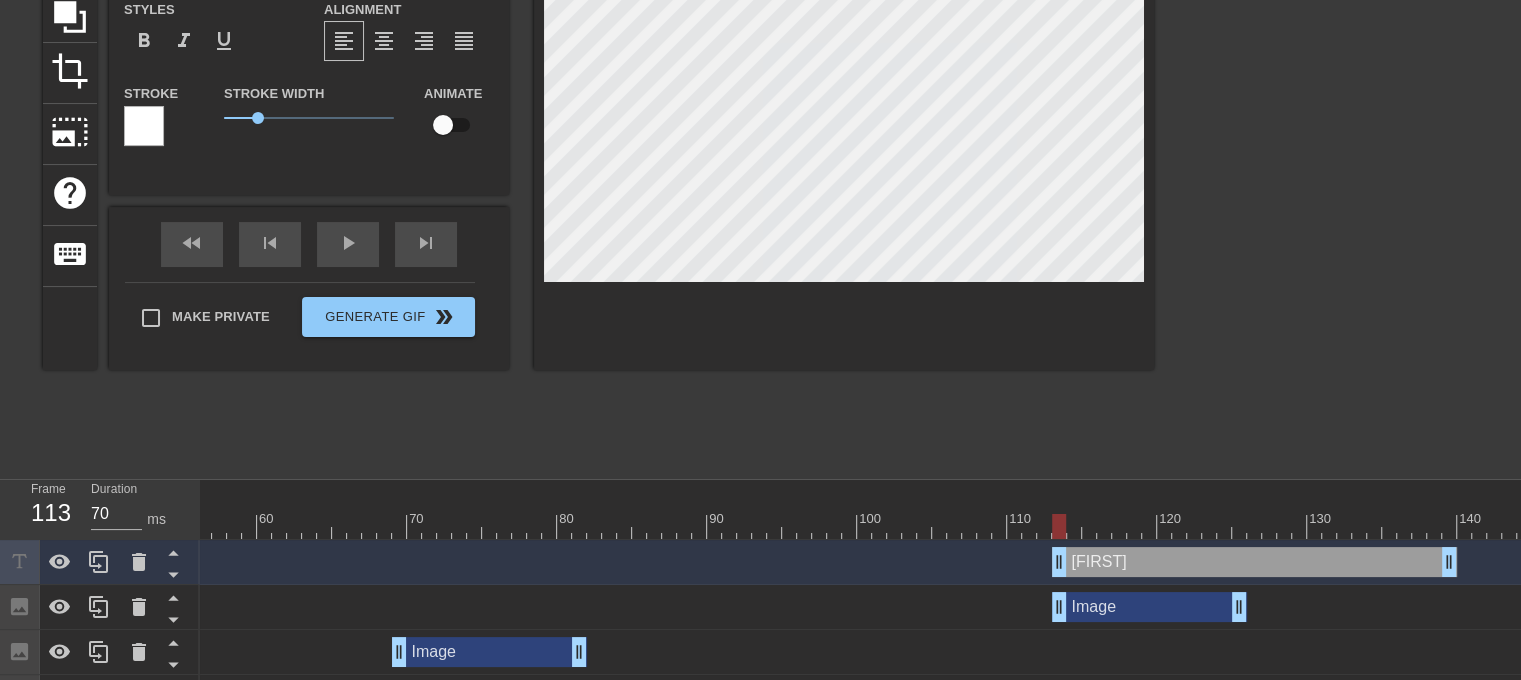 drag, startPoint x: 300, startPoint y: 563, endPoint x: 1423, endPoint y: 573, distance: 1123.0446 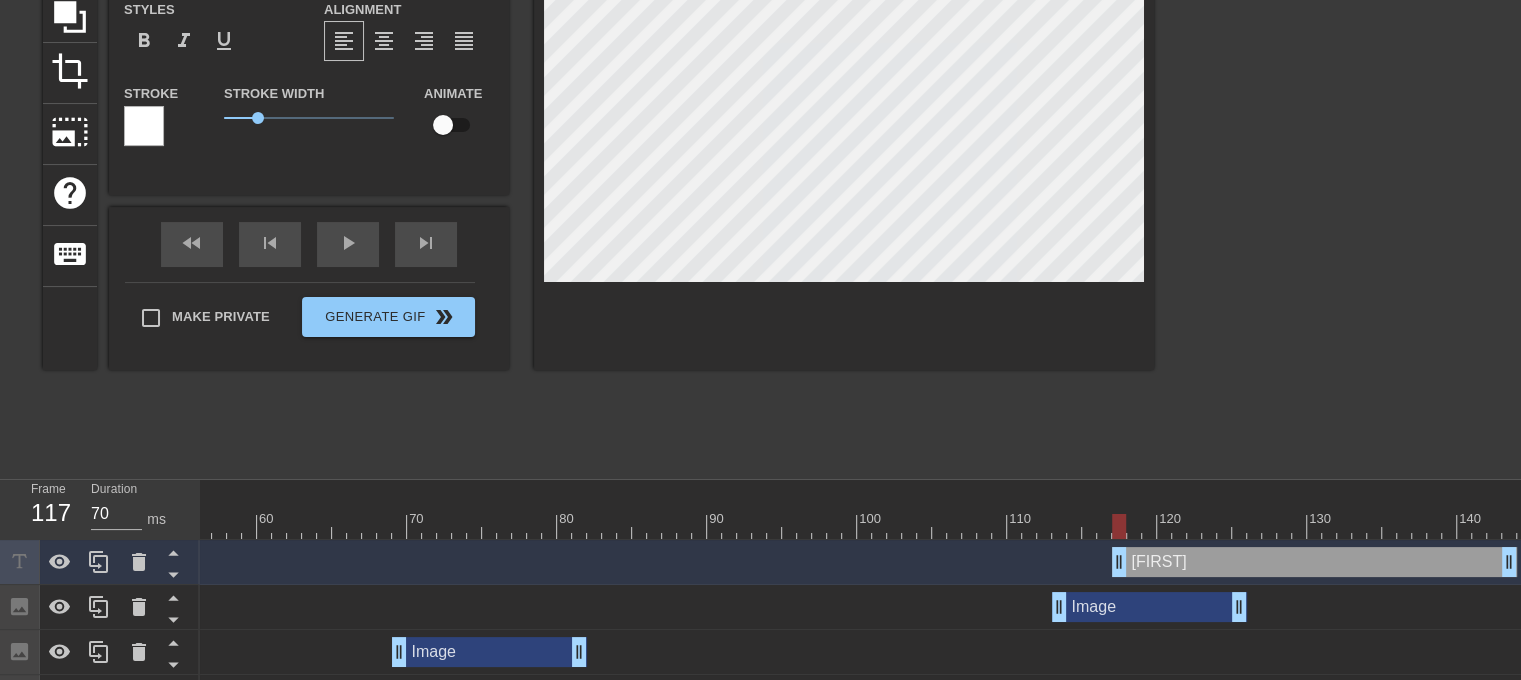 scroll, scrollTop: 212, scrollLeft: 15, axis: both 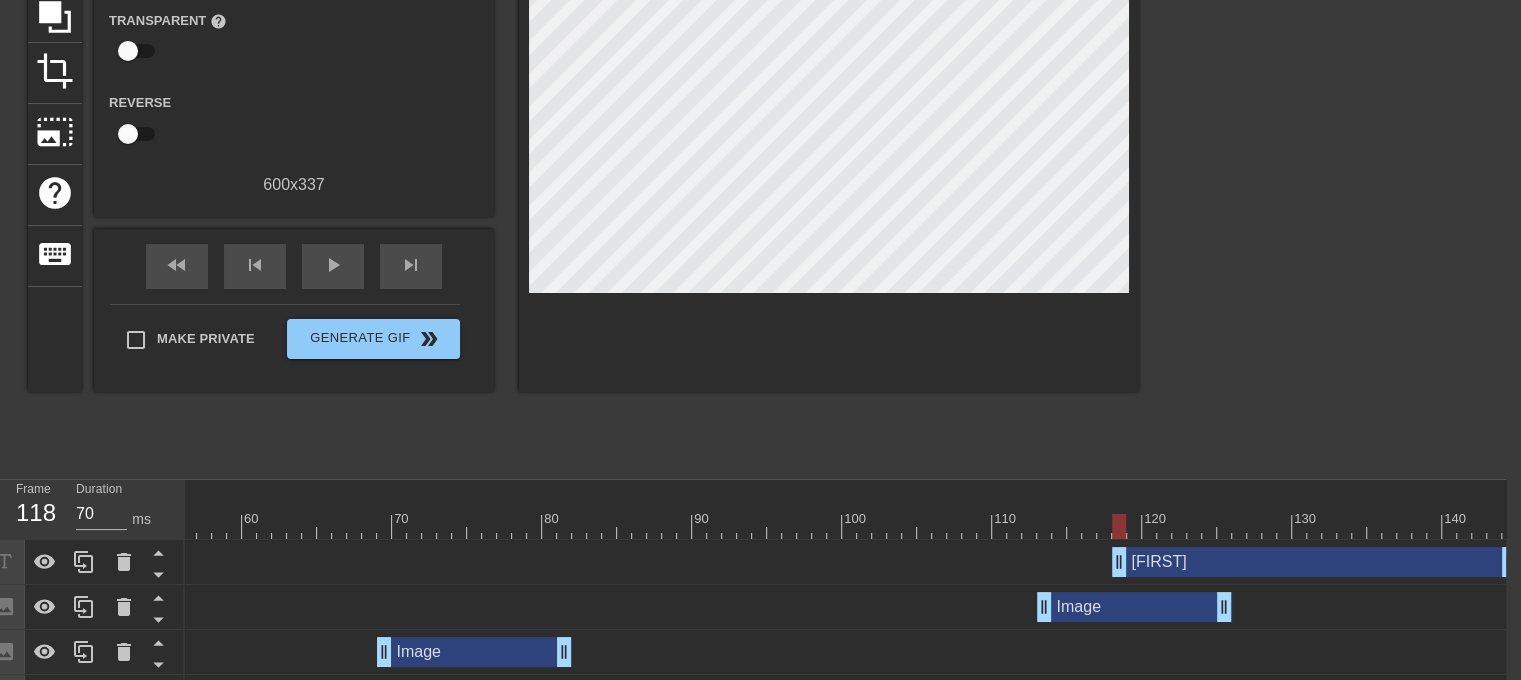 drag, startPoint x: 1156, startPoint y: 559, endPoint x: 1255, endPoint y: 555, distance: 99.08077 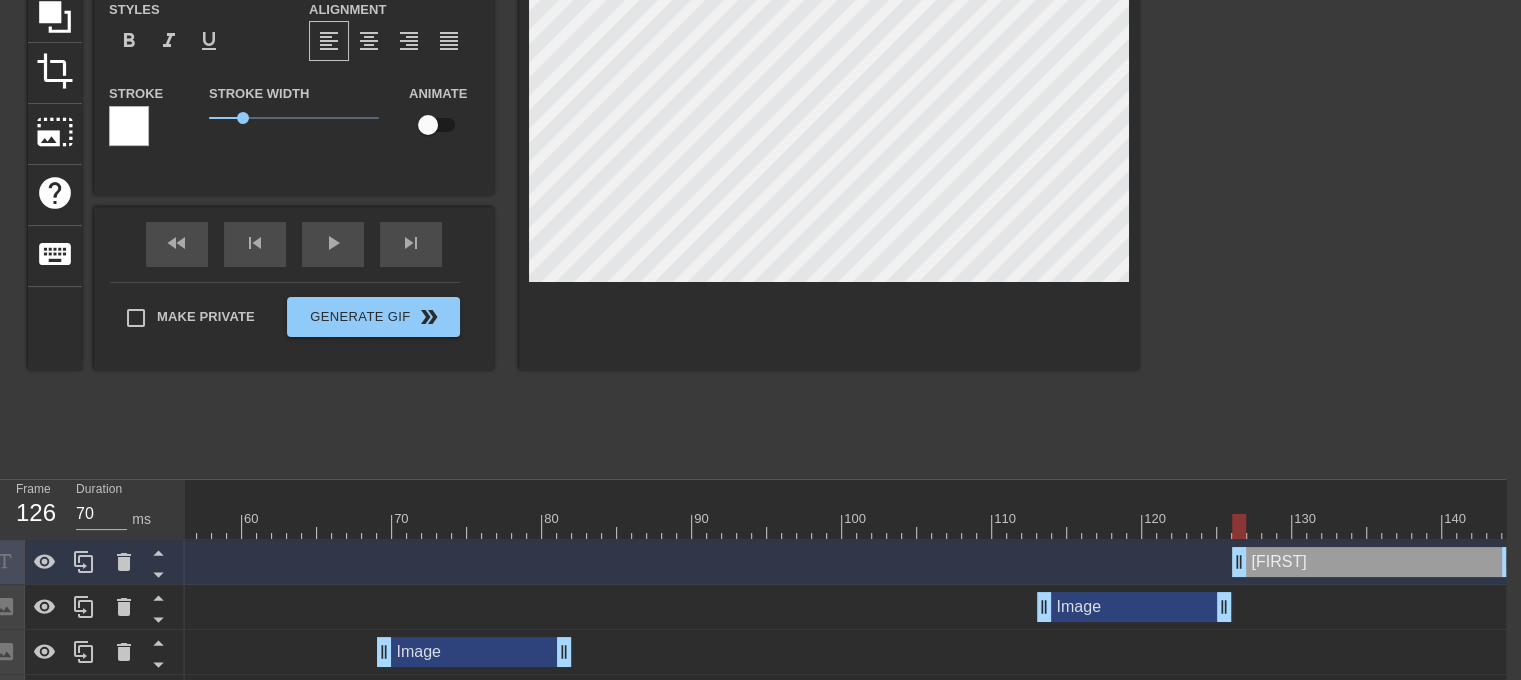 drag, startPoint x: 1121, startPoint y: 564, endPoint x: 1239, endPoint y: 559, distance: 118.10589 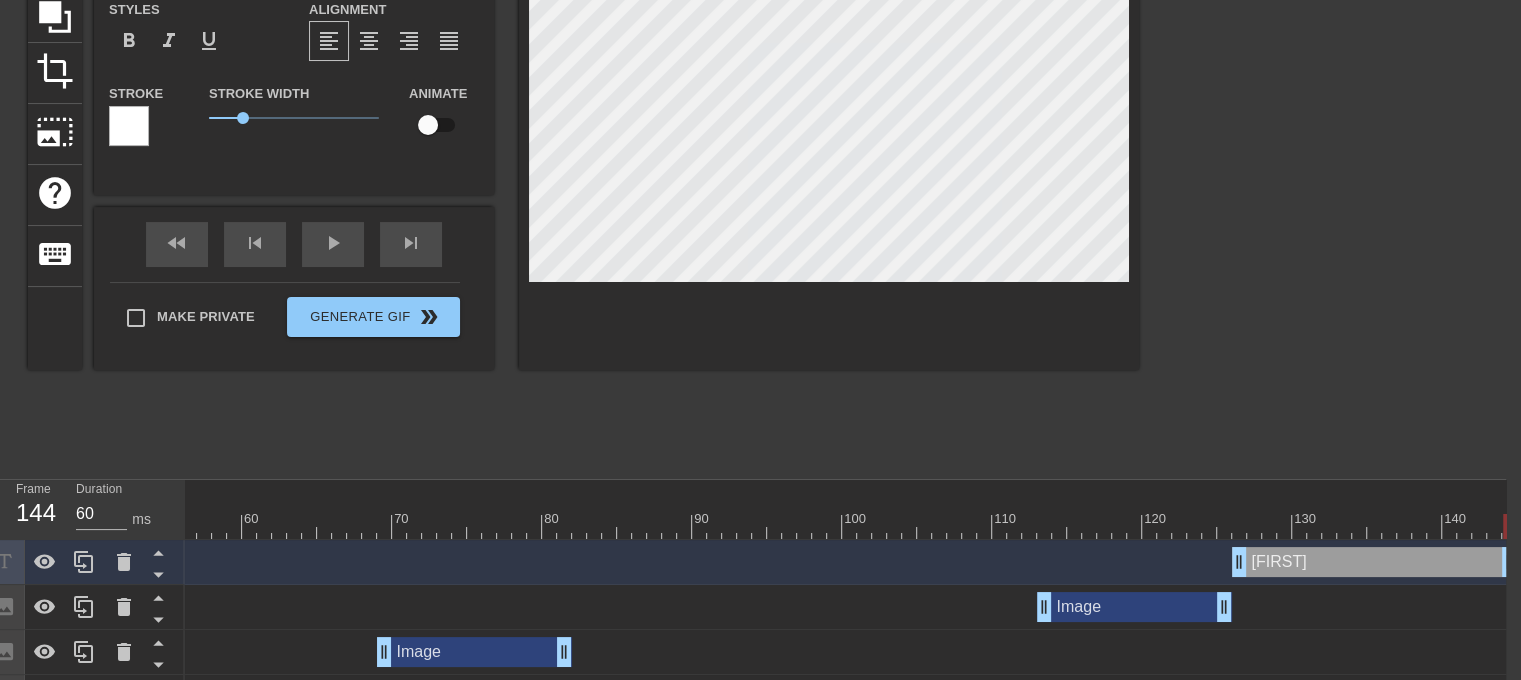 drag, startPoint x: 1239, startPoint y: 523, endPoint x: 1517, endPoint y: 551, distance: 279.40652 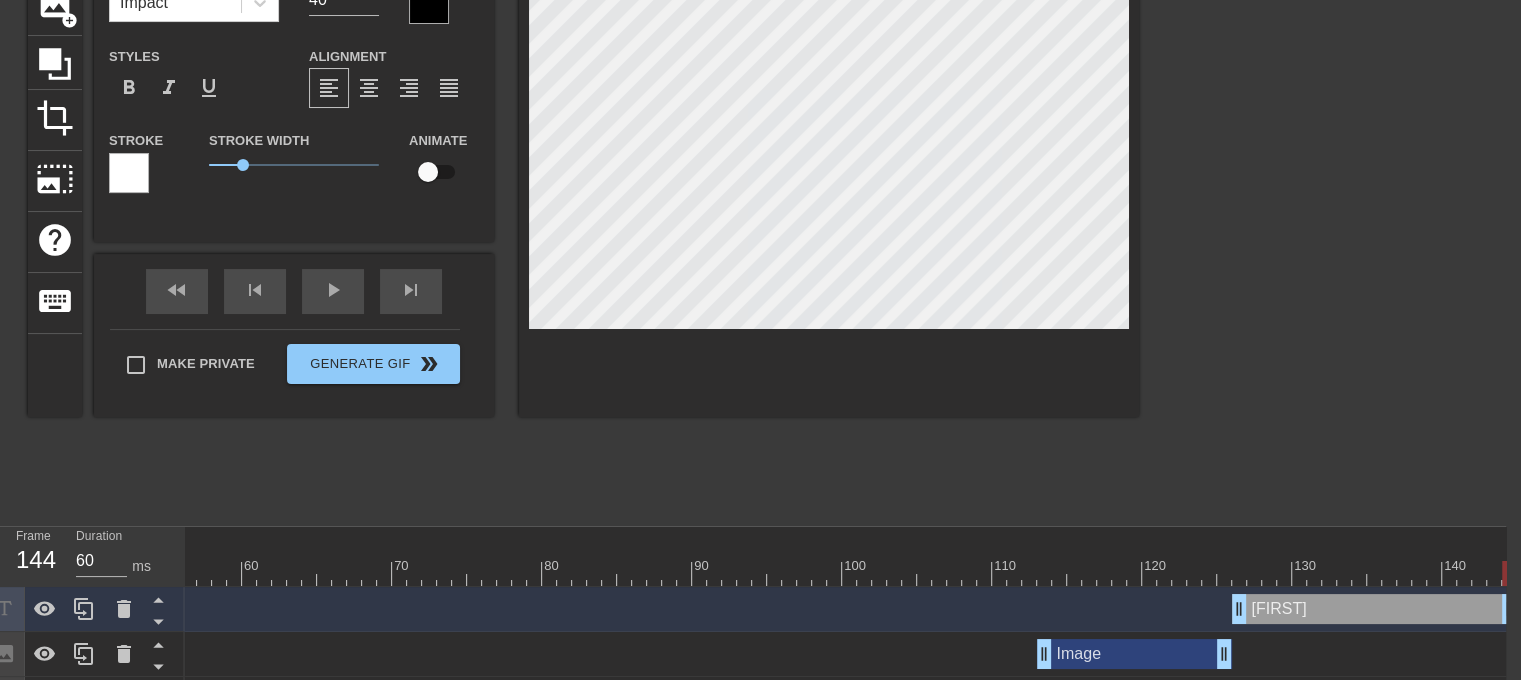 scroll, scrollTop: 12, scrollLeft: 15, axis: both 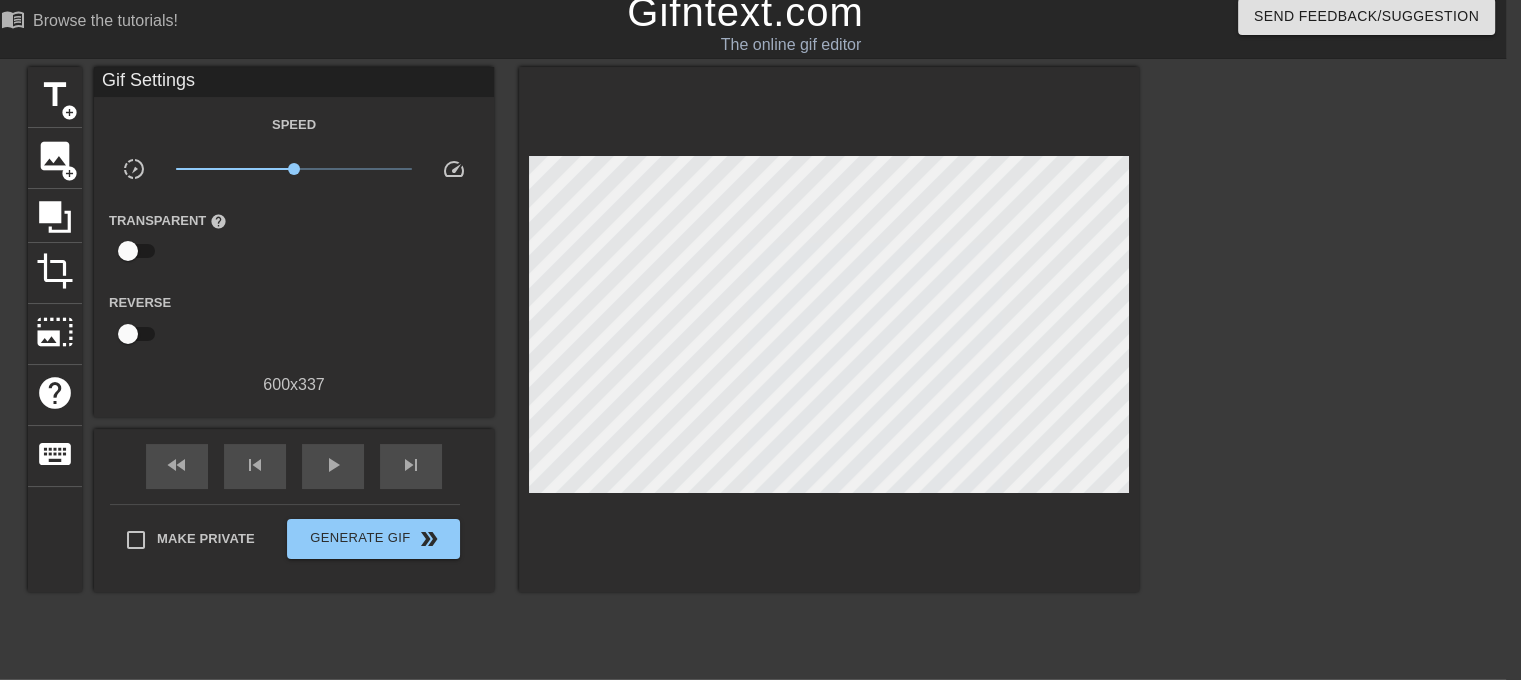 click at bounding box center (1313, 367) 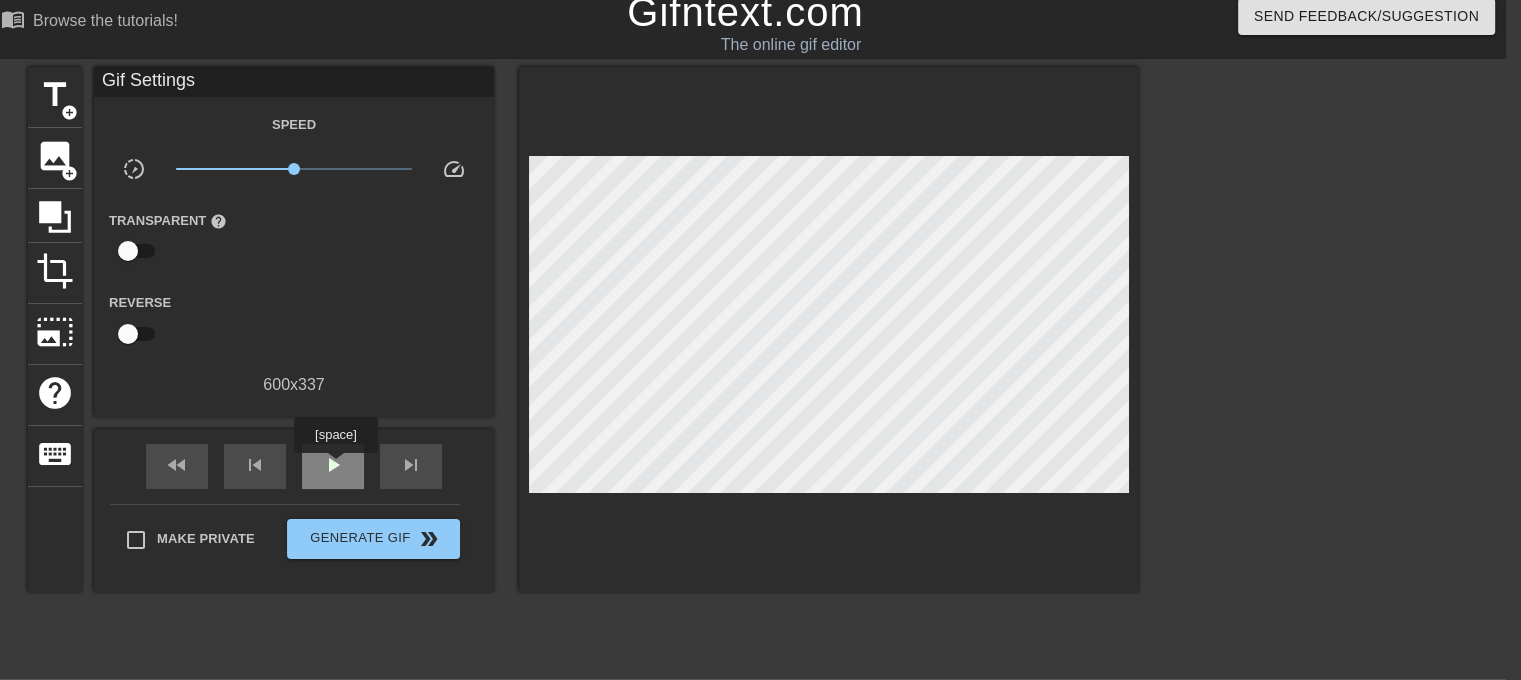click on "play_arrow" at bounding box center (333, 465) 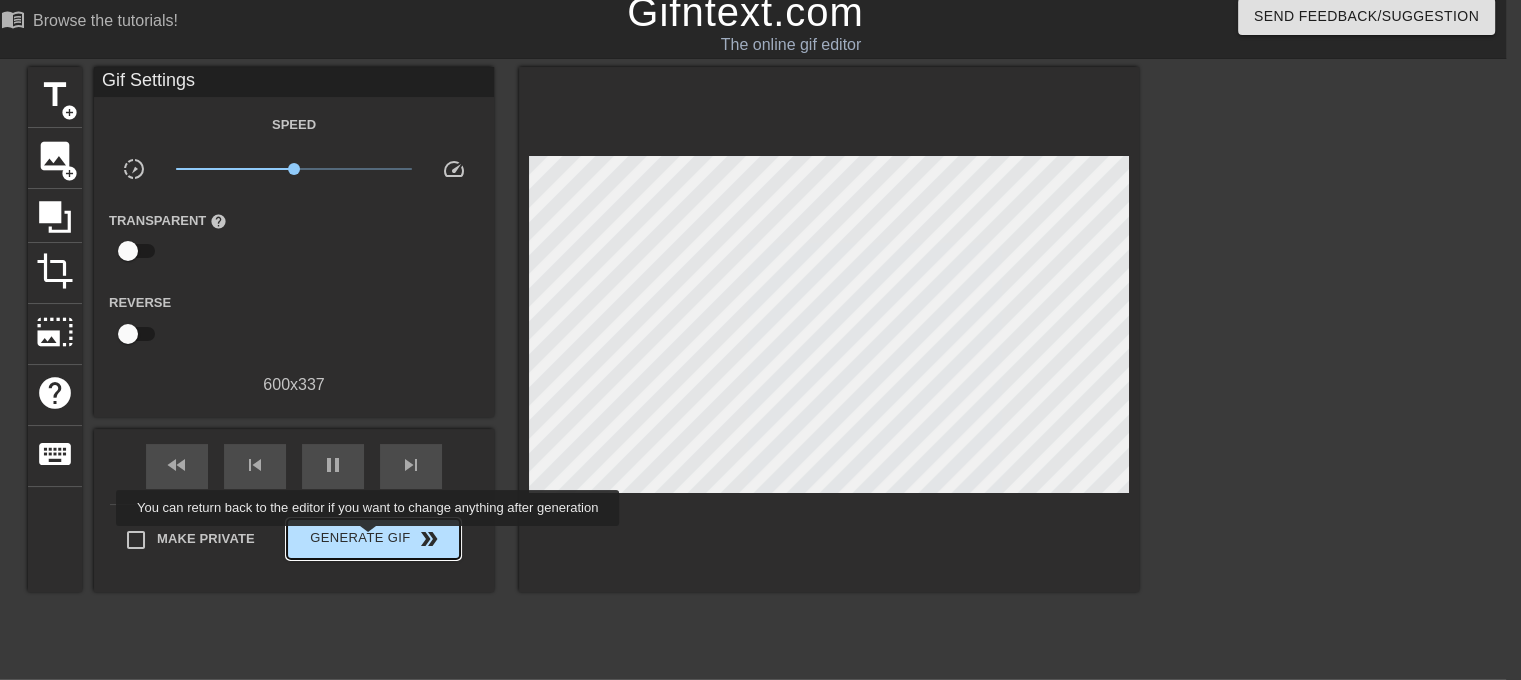 type on "70" 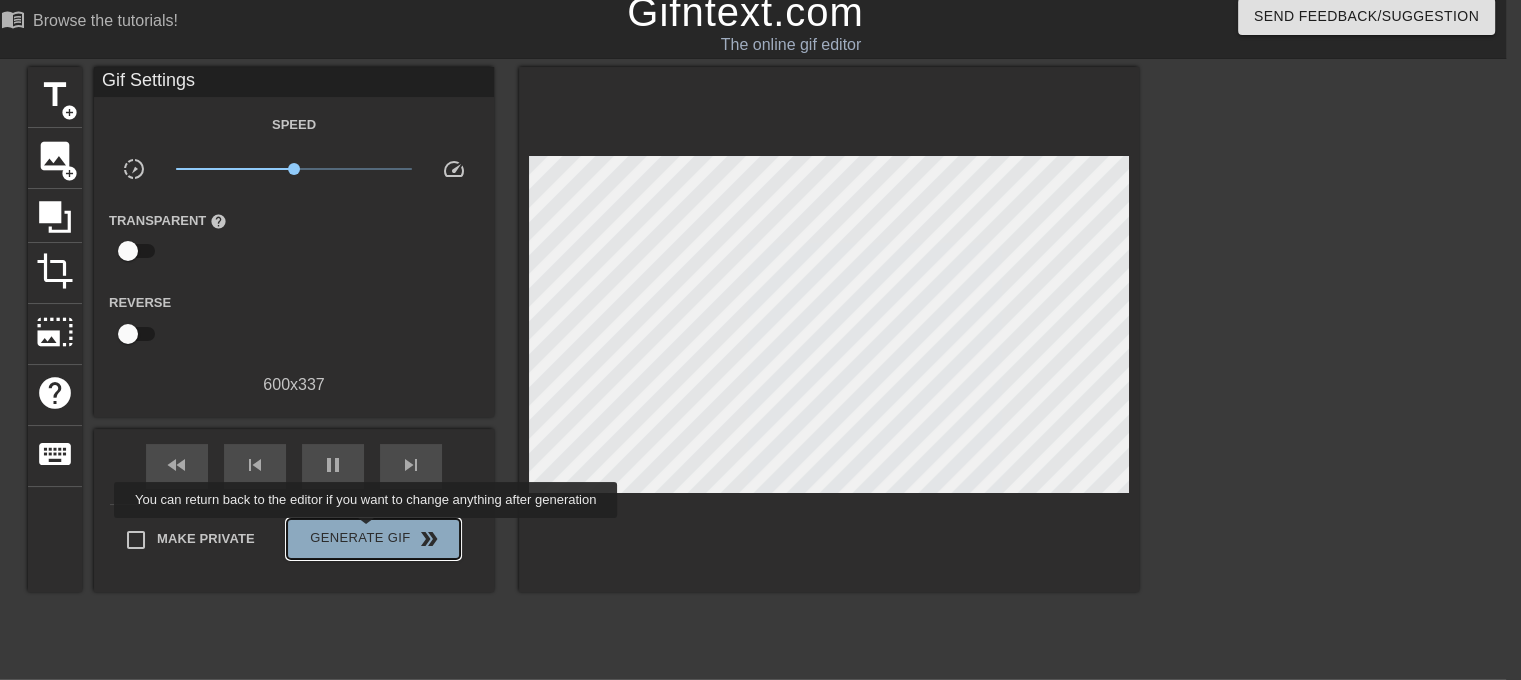 click on "Generate Gif double_arrow" at bounding box center [373, 539] 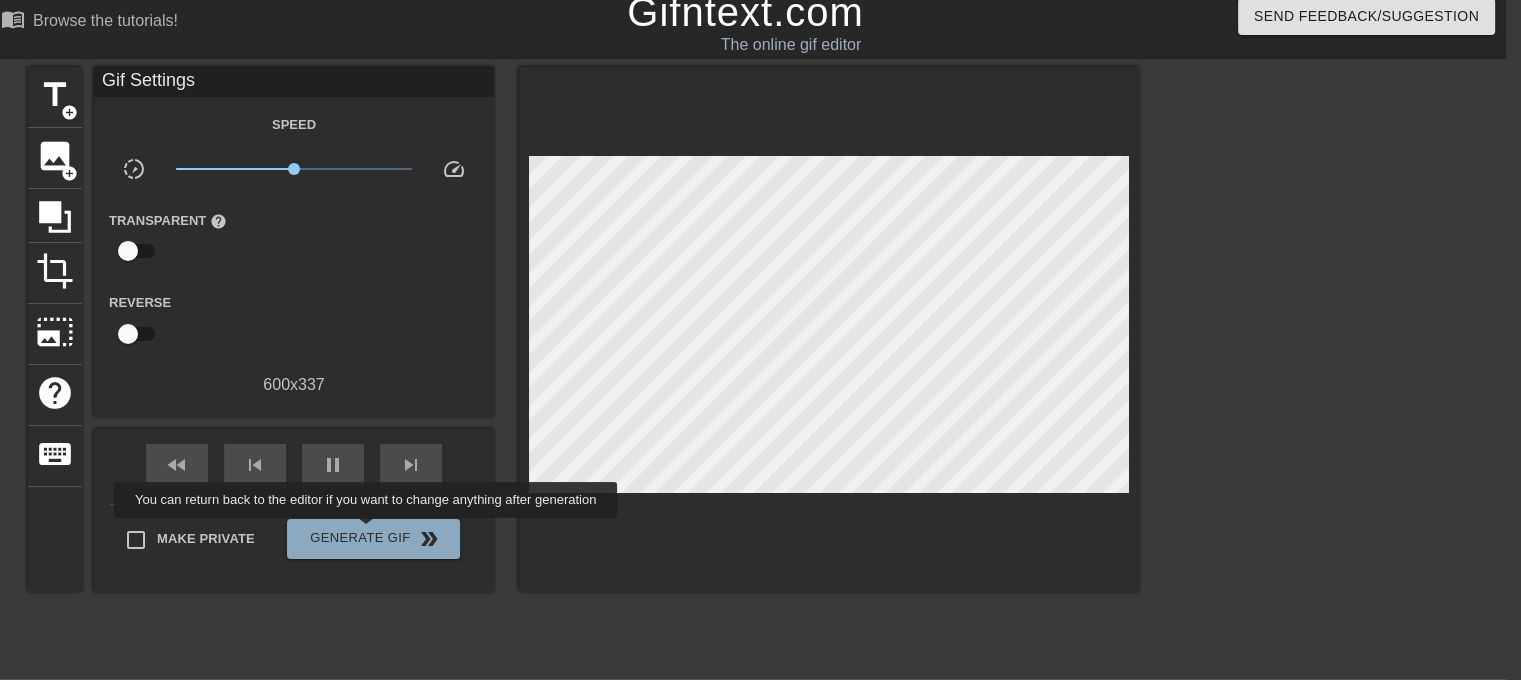 scroll, scrollTop: 8, scrollLeft: 15, axis: both 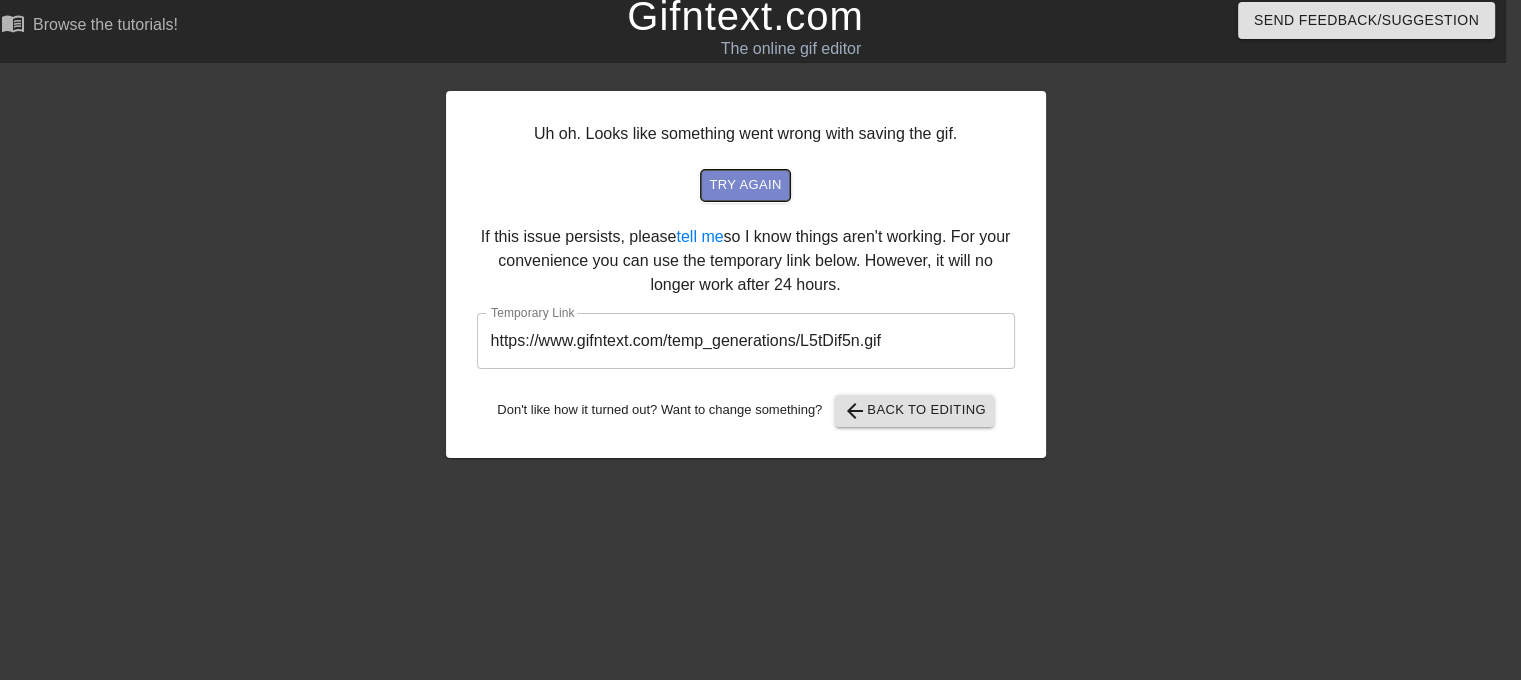 click on "try again" at bounding box center [745, 185] 